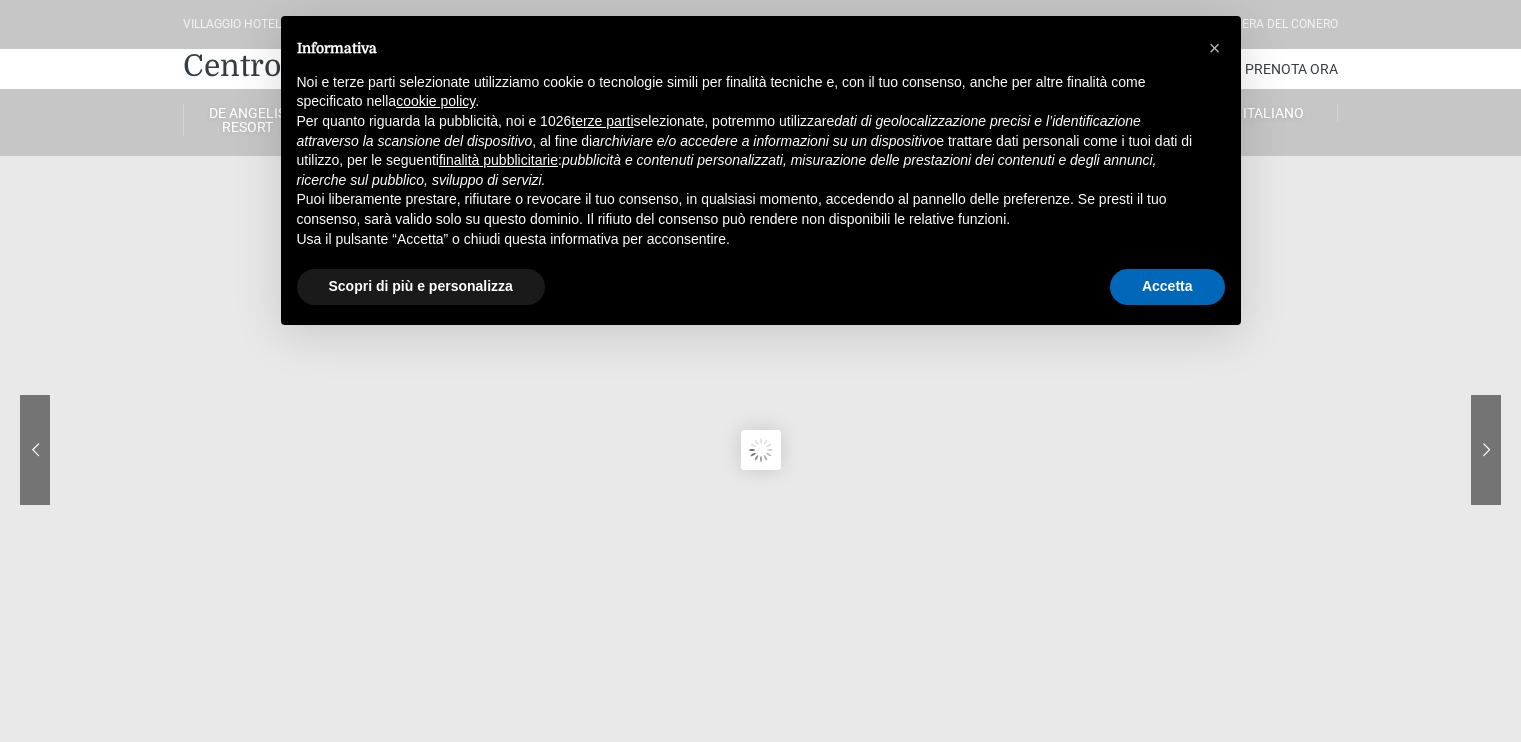 scroll, scrollTop: 0, scrollLeft: 0, axis: both 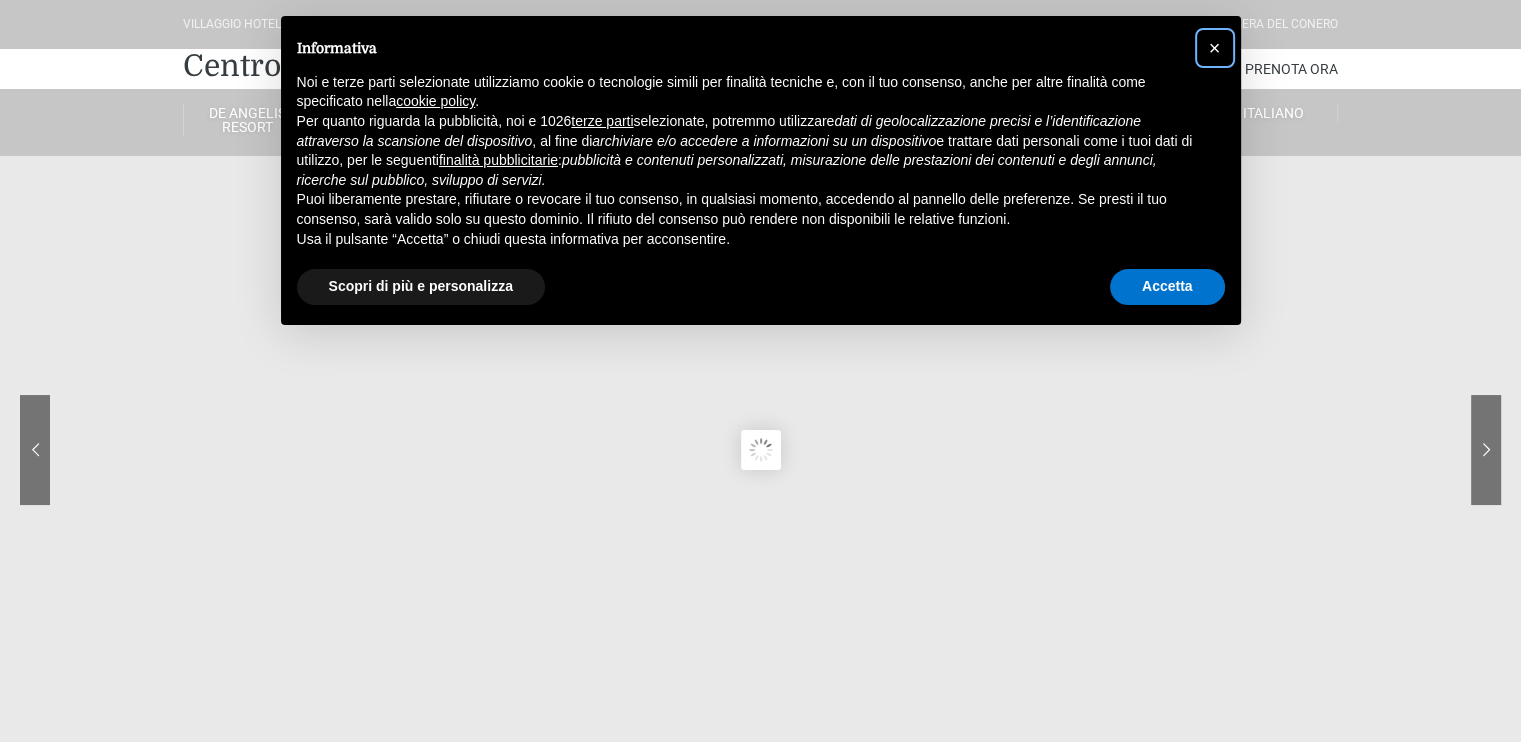 click on "×" at bounding box center (1215, 48) 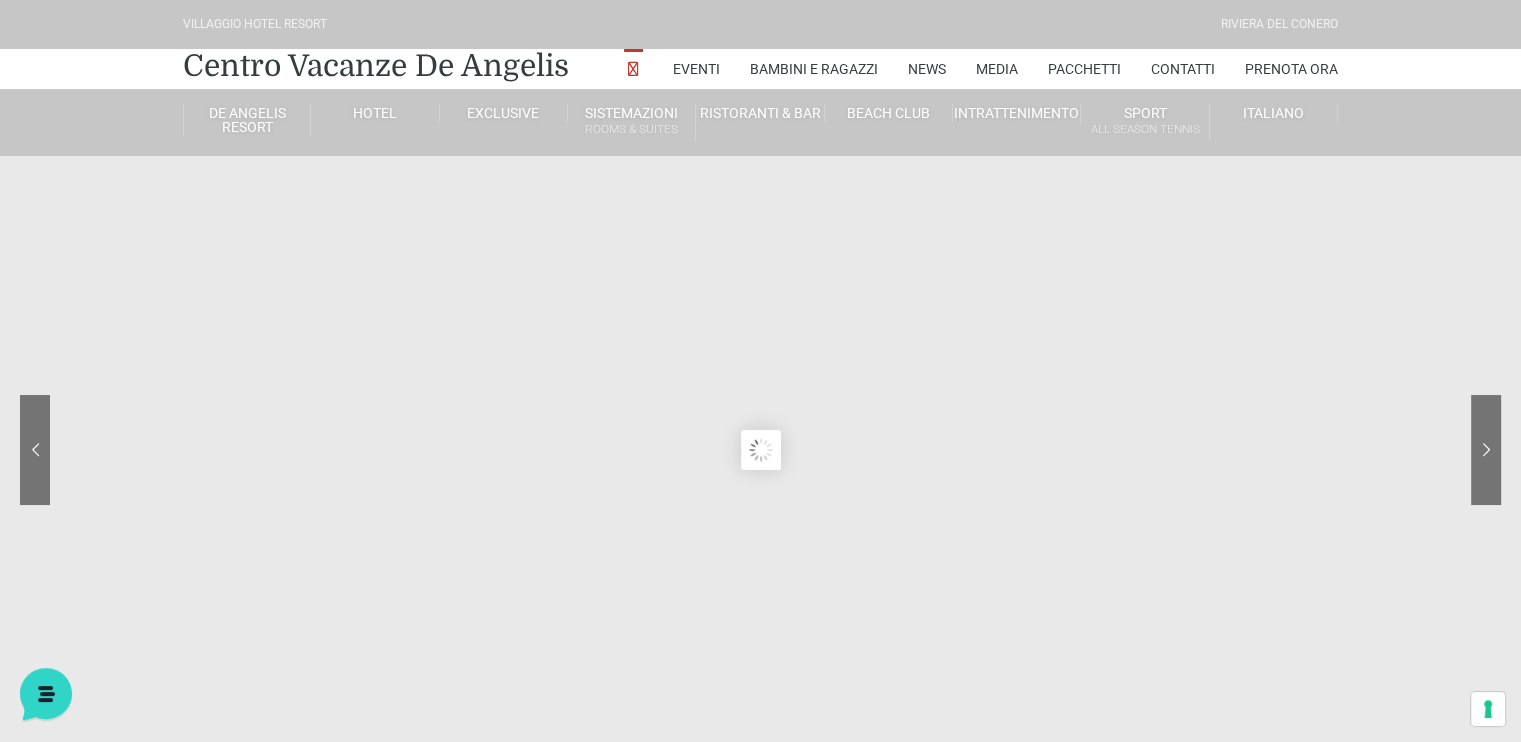 scroll, scrollTop: 0, scrollLeft: 0, axis: both 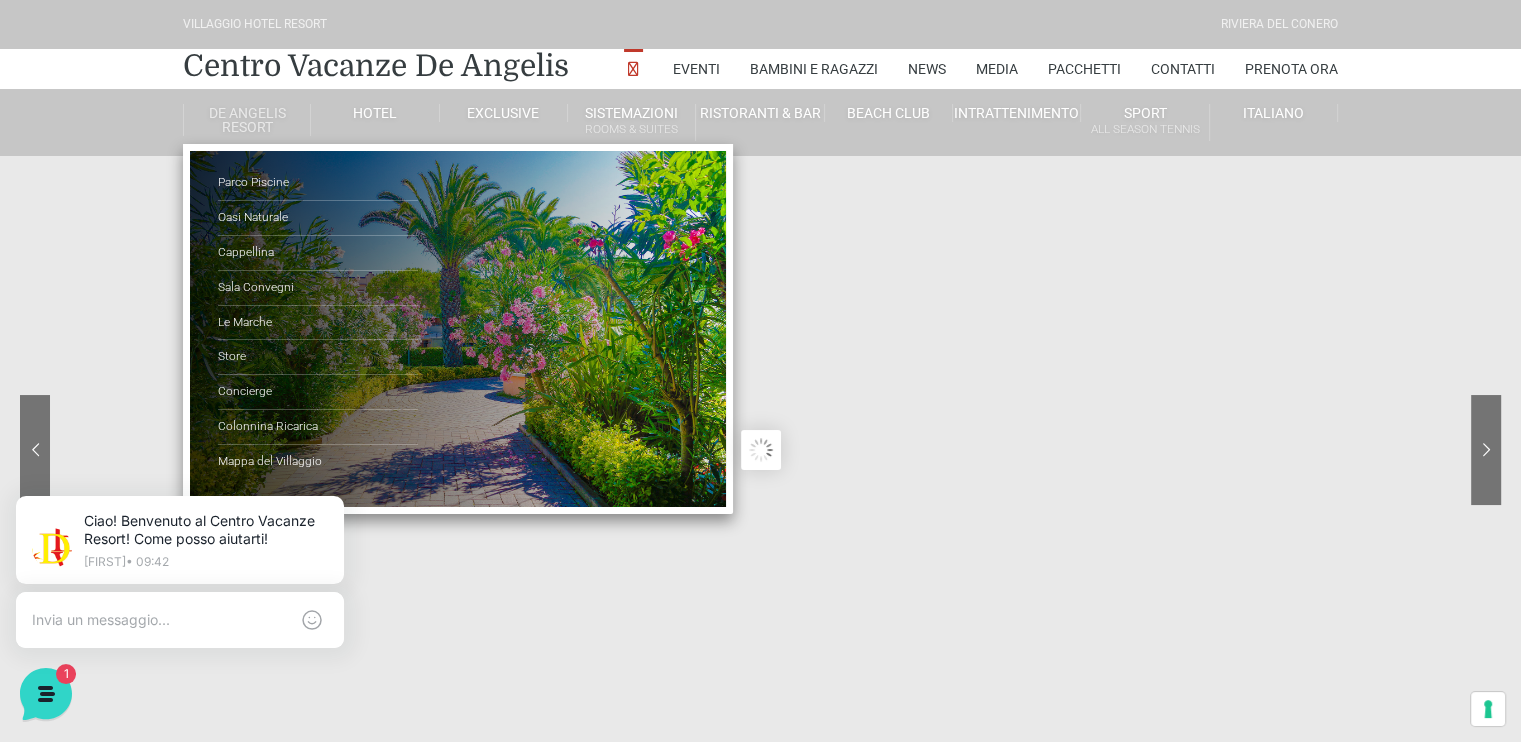 click on "De Angelis Resort" at bounding box center (247, 120) 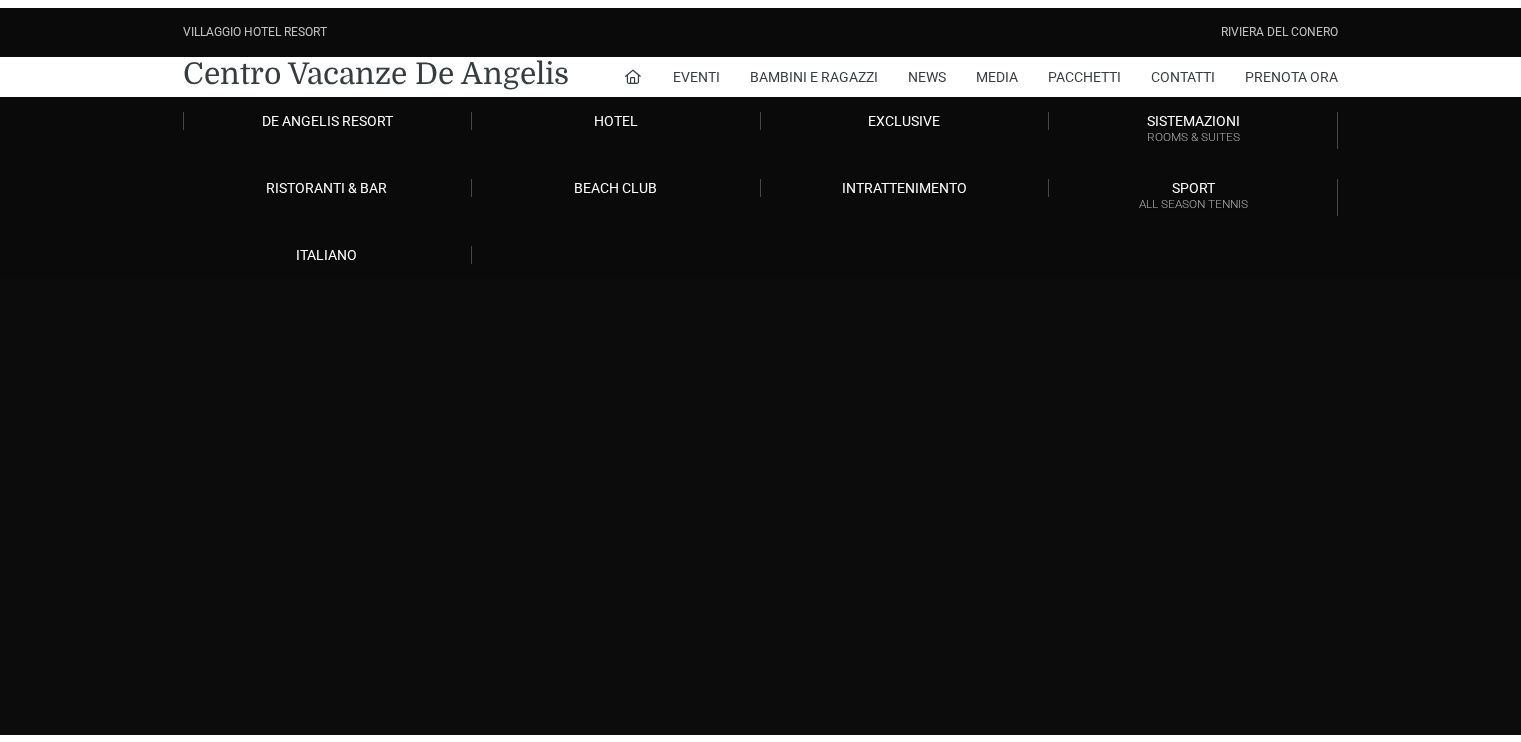 scroll, scrollTop: 0, scrollLeft: 0, axis: both 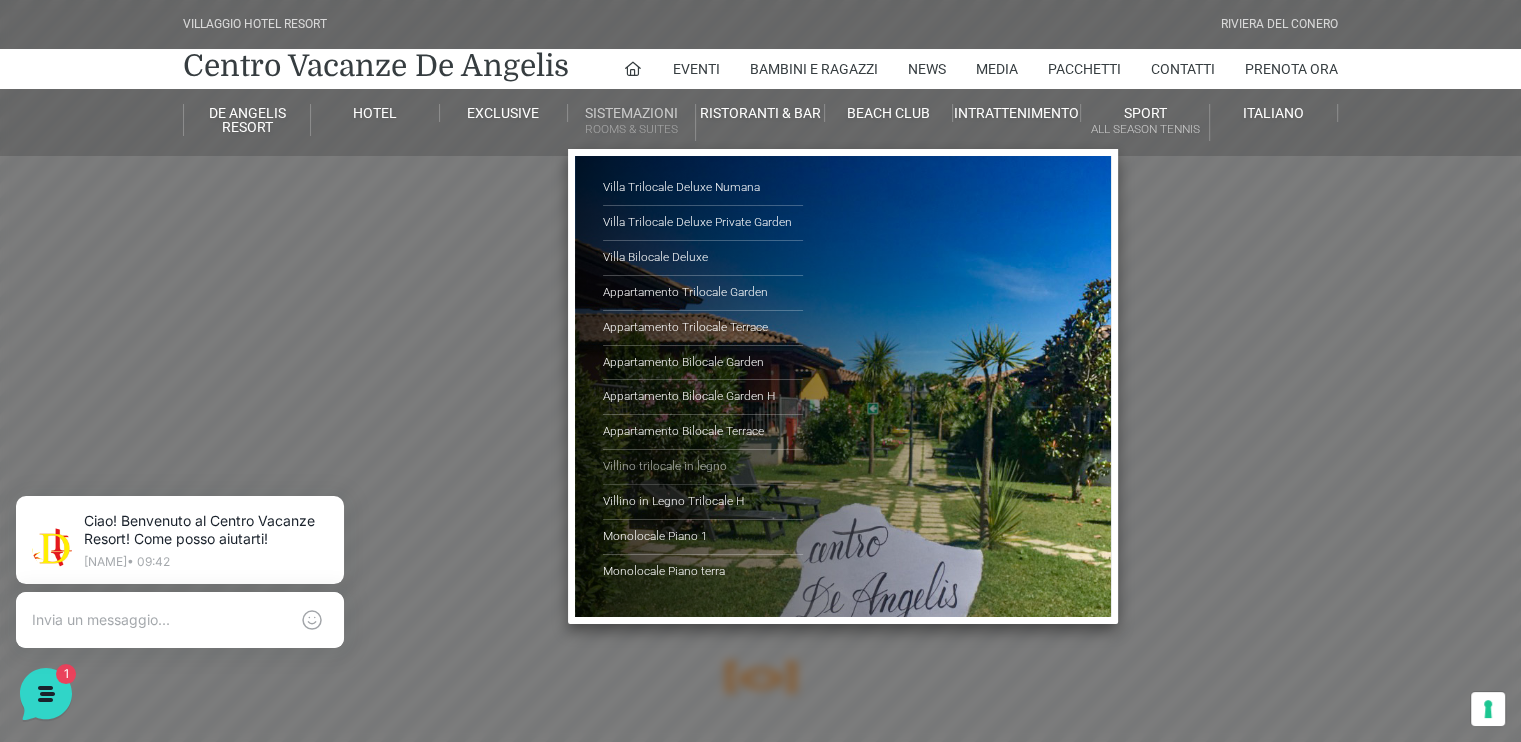 click on "Villino trilocale in legno" at bounding box center (703, 467) 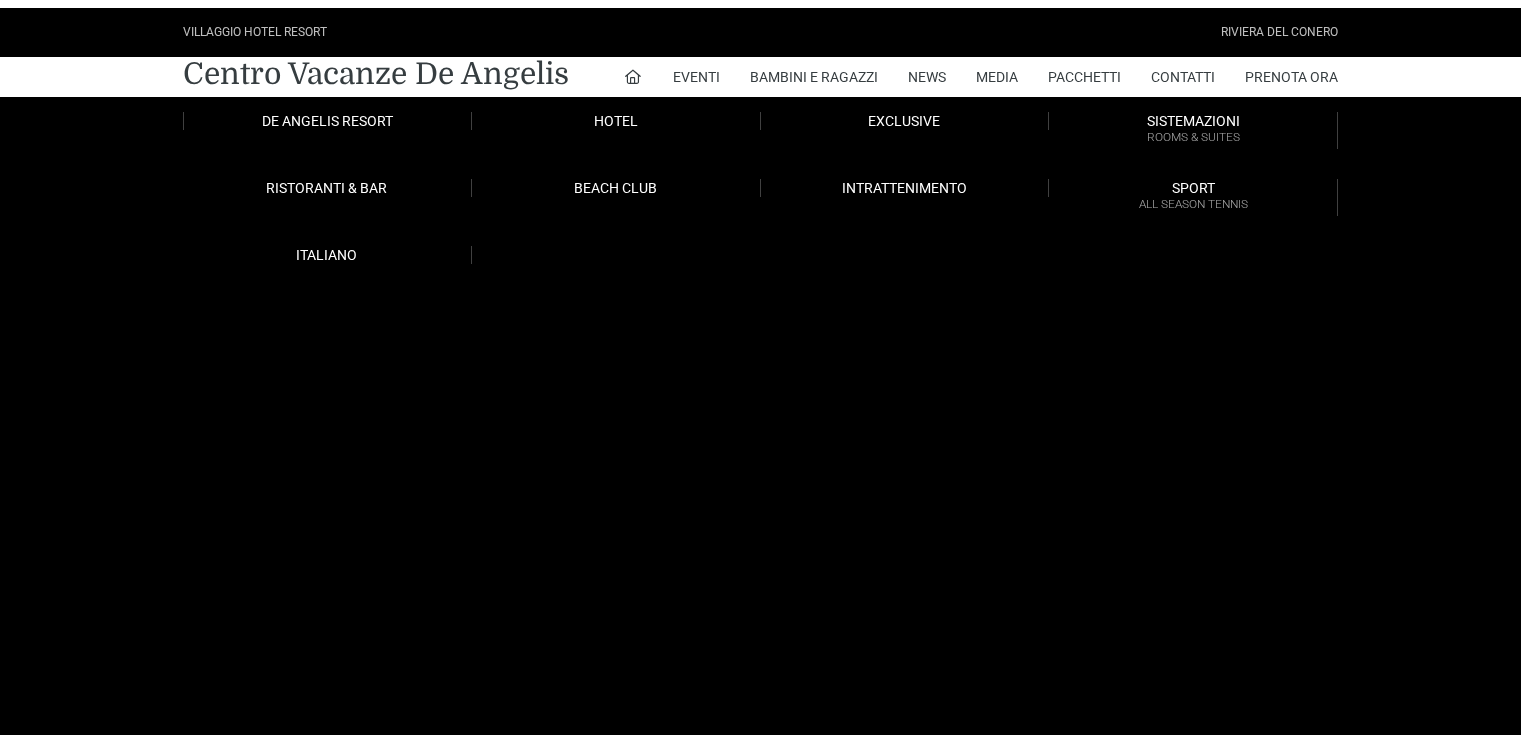 scroll, scrollTop: 0, scrollLeft: 0, axis: both 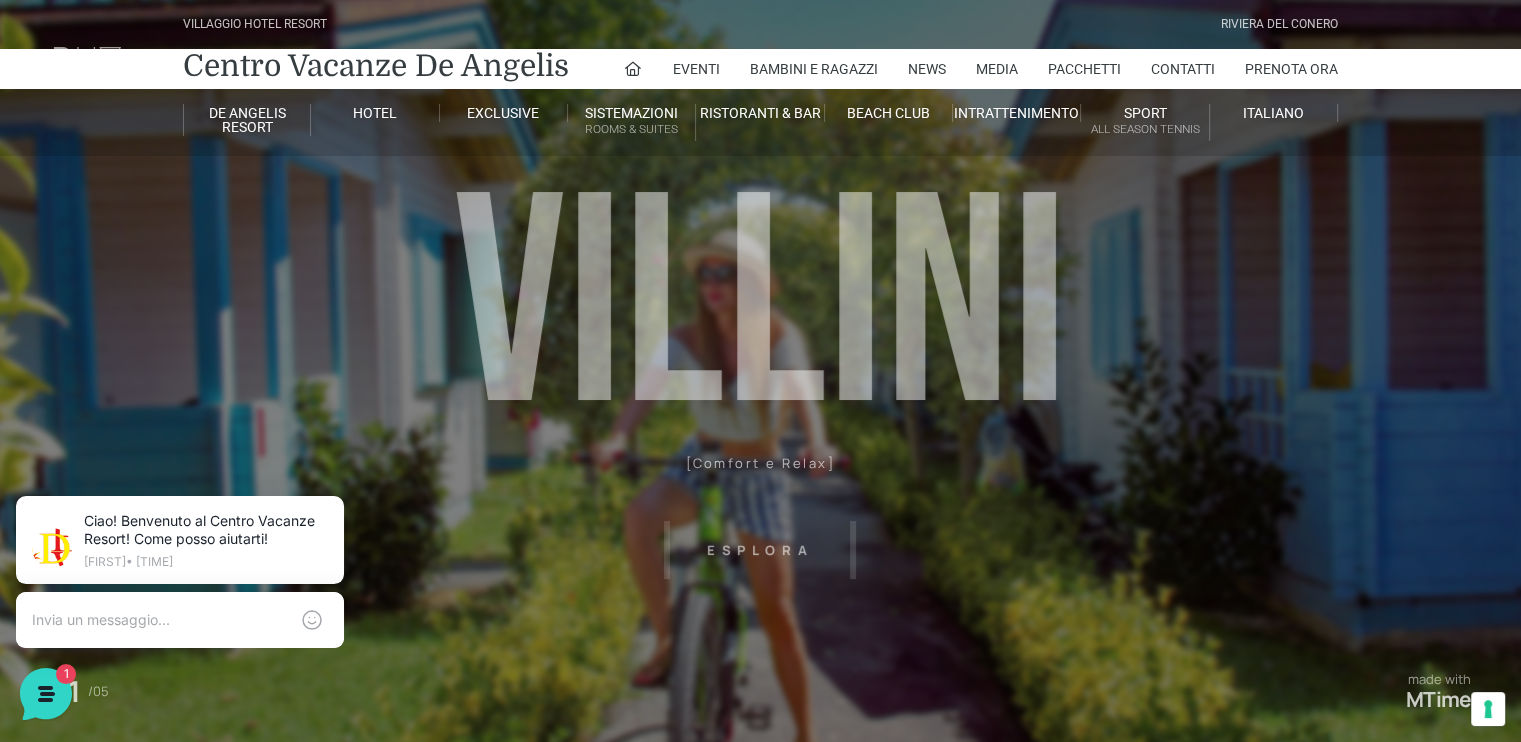 click on "Villaggio Hotel Resort
Riviera Del Conero
Centro Vacanze De Angelis
Eventi
Miss Italia
Cerimonie
Team building
Bambini e Ragazzi
Holly Beach Club
Holly Teeny Club
Holly Young Club
Piscine
Iscrizioni Holly Club
News
Media
Pacchetti
Contatti
Prenota Ora
De Angelis Resort
Parco Piscine
Oasi Naturale
Cappellina
Sala Convegni
Le Marche
Store
Concierge
Colonnina Ricarica
Mappa del Villaggio
Hotel
Suite Prestige
Camera Prestige
Camera Suite H
Sala Meeting
Exclusive
Villa Luxury
Dimora Padronale
Villa 601 Alpine
Villa Classic
Bilocale Garden Gold
Sistemazioni Rooms & Suites
Villa Trilocale Deluxe Numana
Villa Trilocale Deluxe Private Garden
Villa Bilocale Deluxe
Appartamento Trilocale Garden" at bounding box center [760, 450] 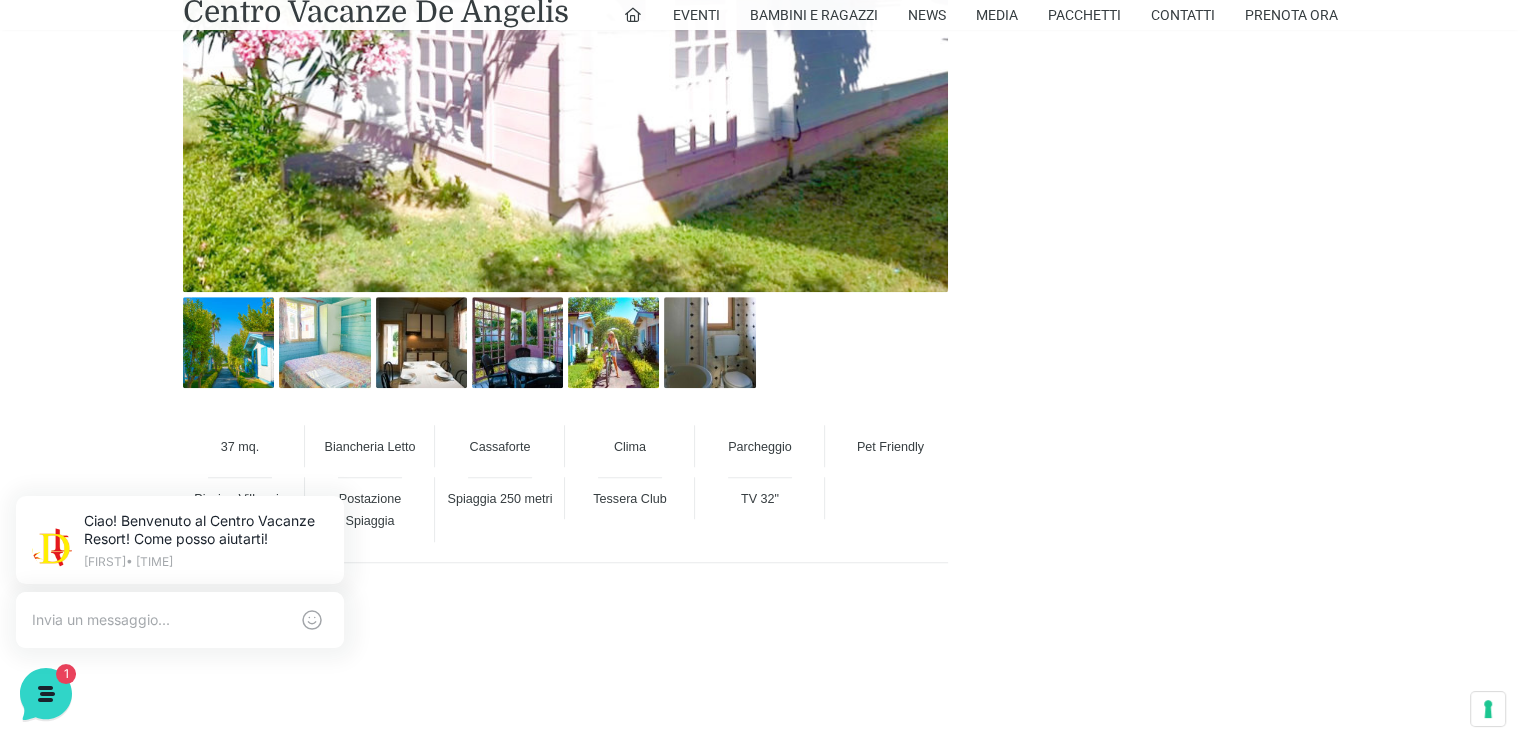 scroll, scrollTop: 1400, scrollLeft: 0, axis: vertical 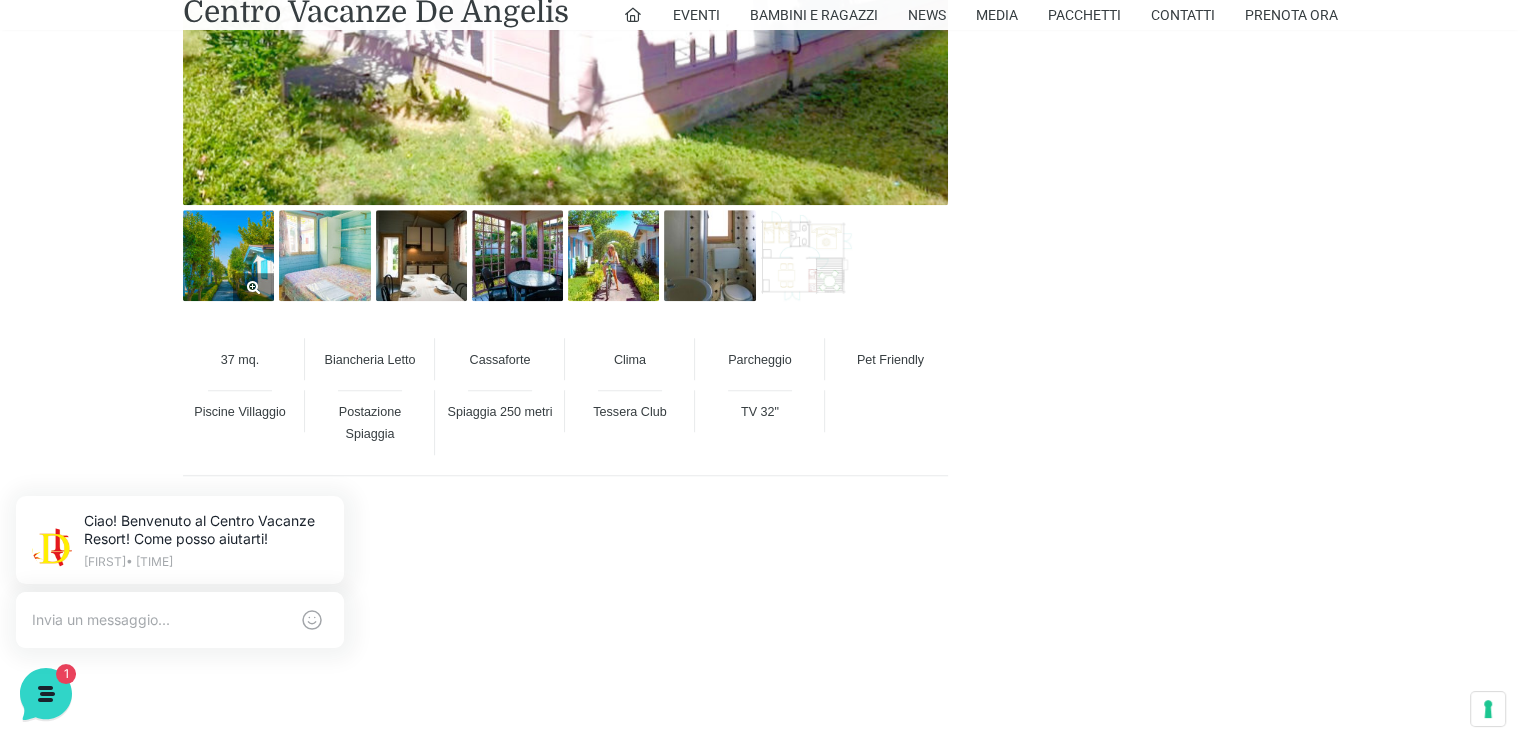 click at bounding box center [228, 255] 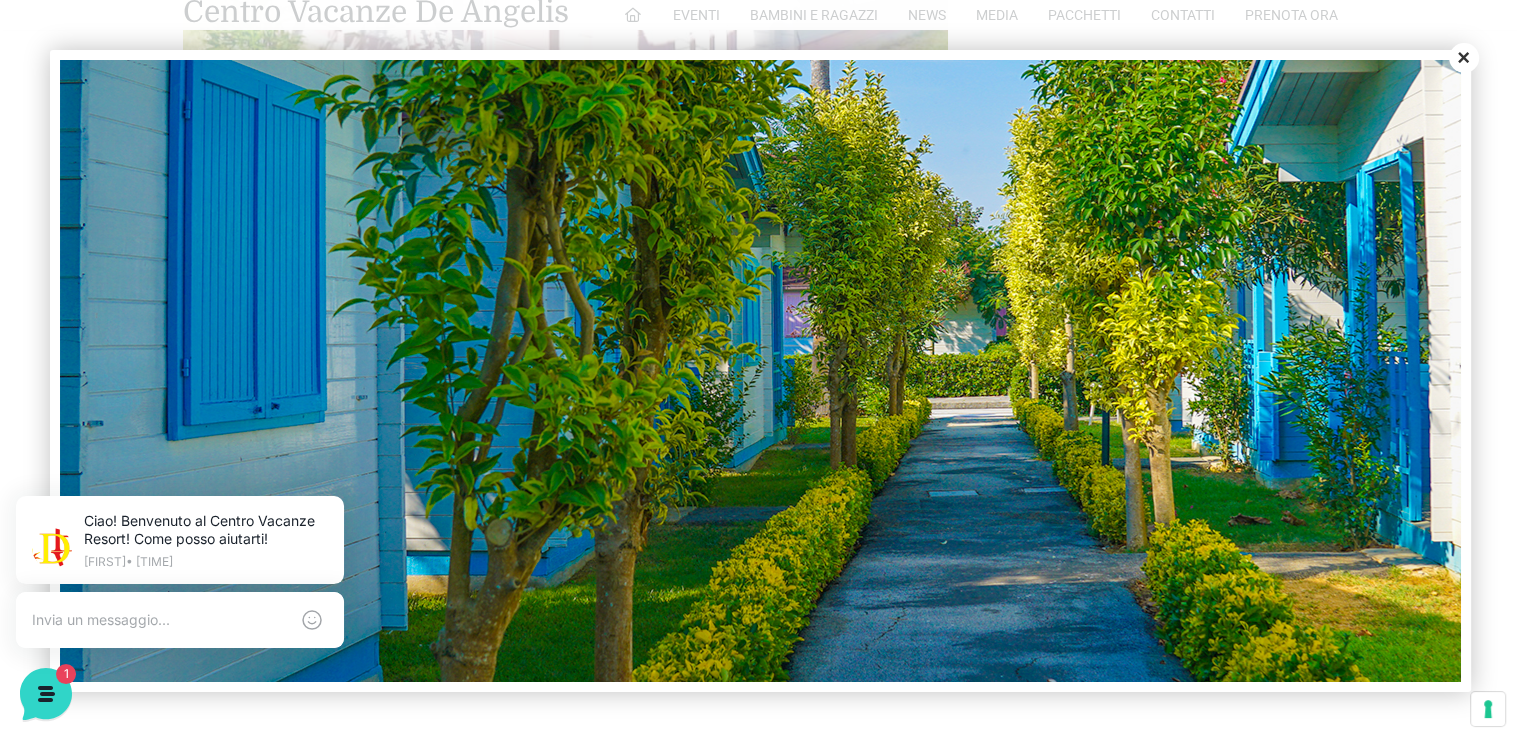 scroll, scrollTop: 672, scrollLeft: 0, axis: vertical 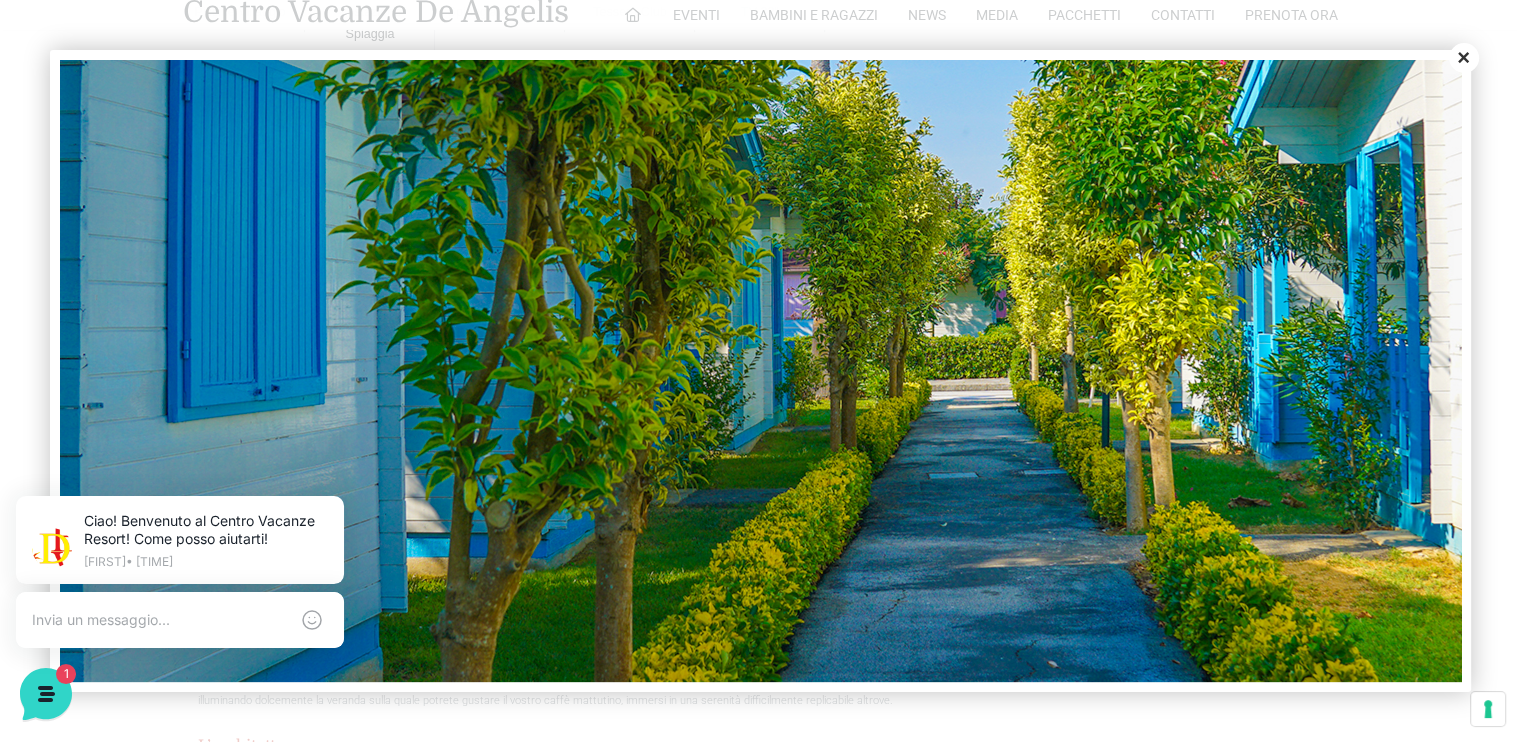 click at bounding box center [1020, 42] 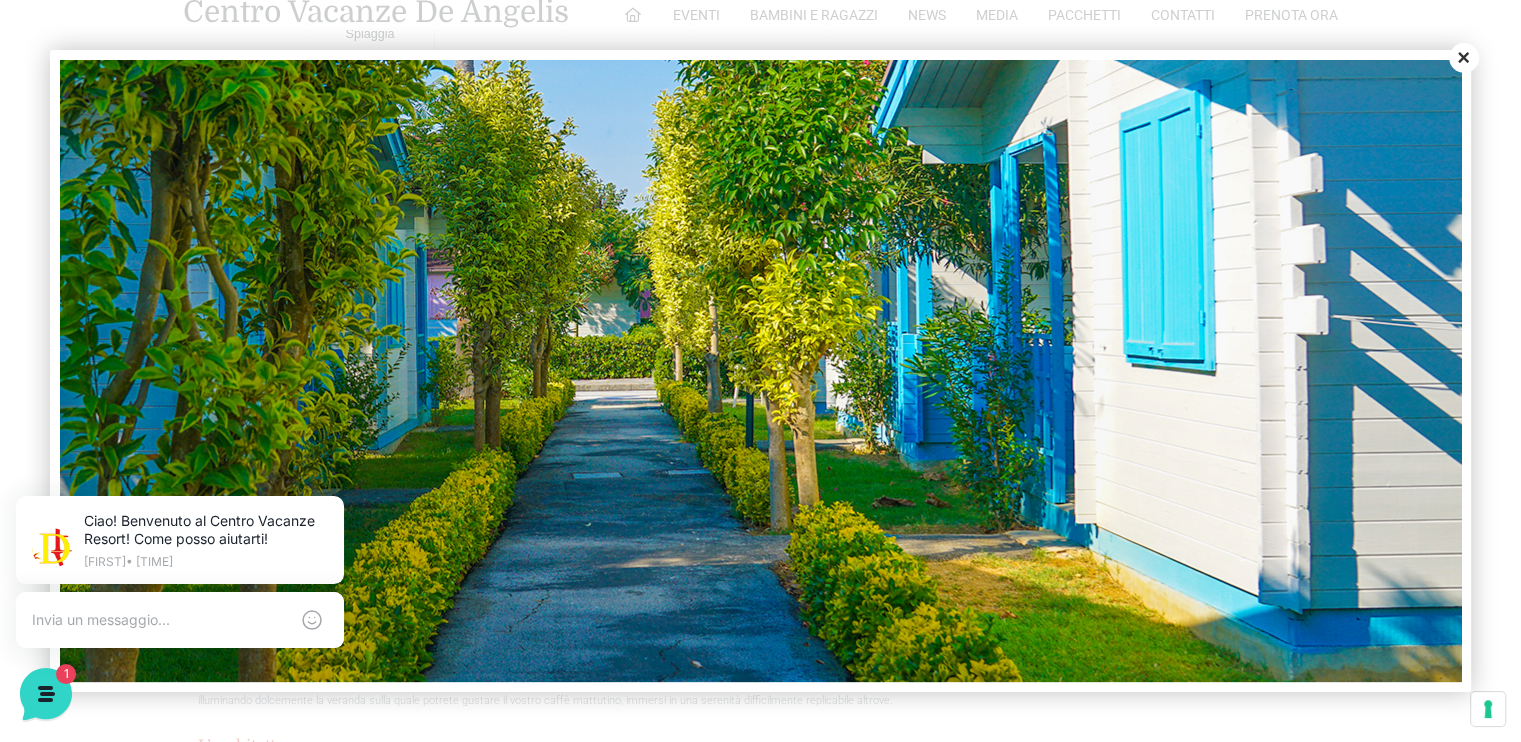scroll, scrollTop: 672, scrollLeft: 125, axis: both 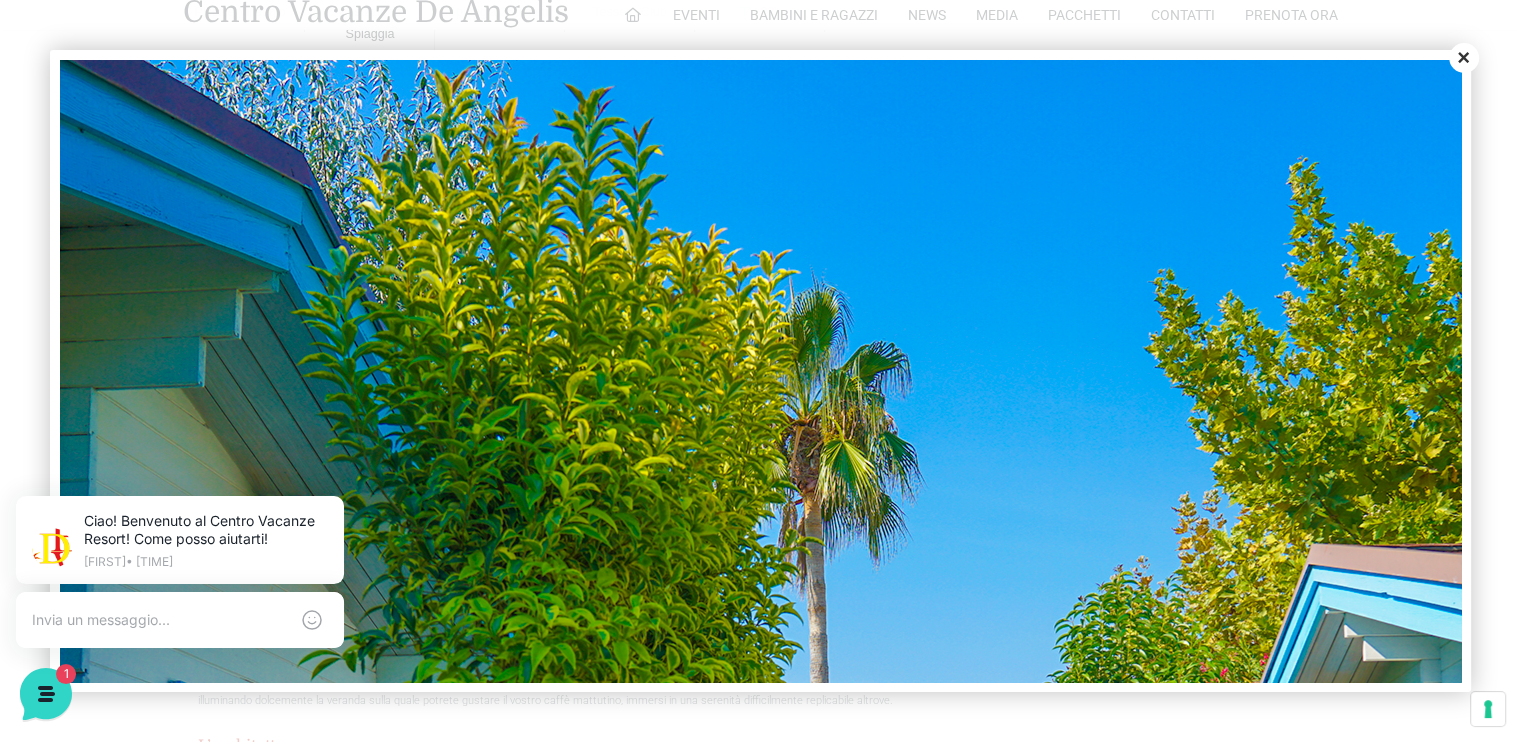 drag, startPoint x: 1459, startPoint y: 63, endPoint x: 1318, endPoint y: 49, distance: 141.69333 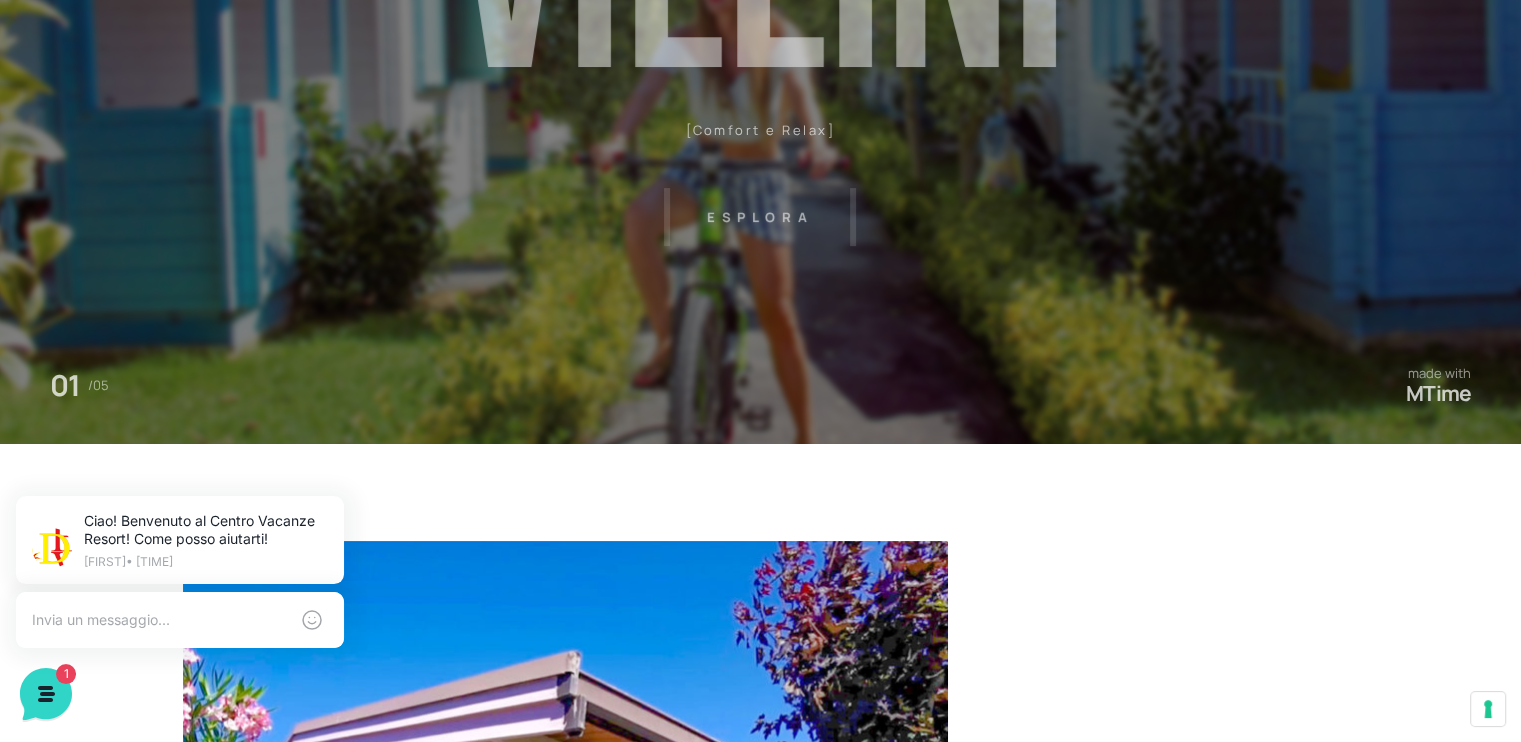 scroll, scrollTop: 0, scrollLeft: 0, axis: both 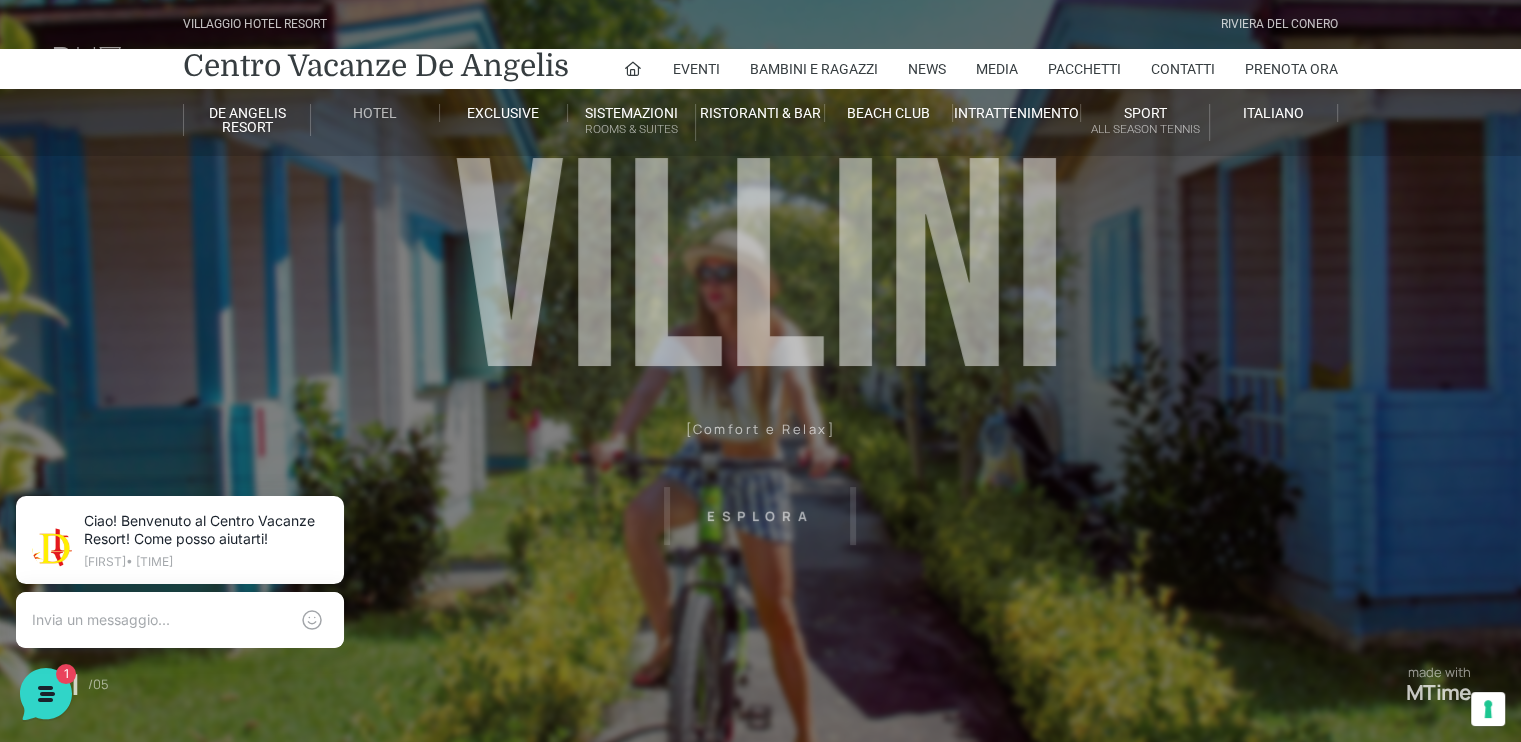 click on "Hotel" at bounding box center (375, 113) 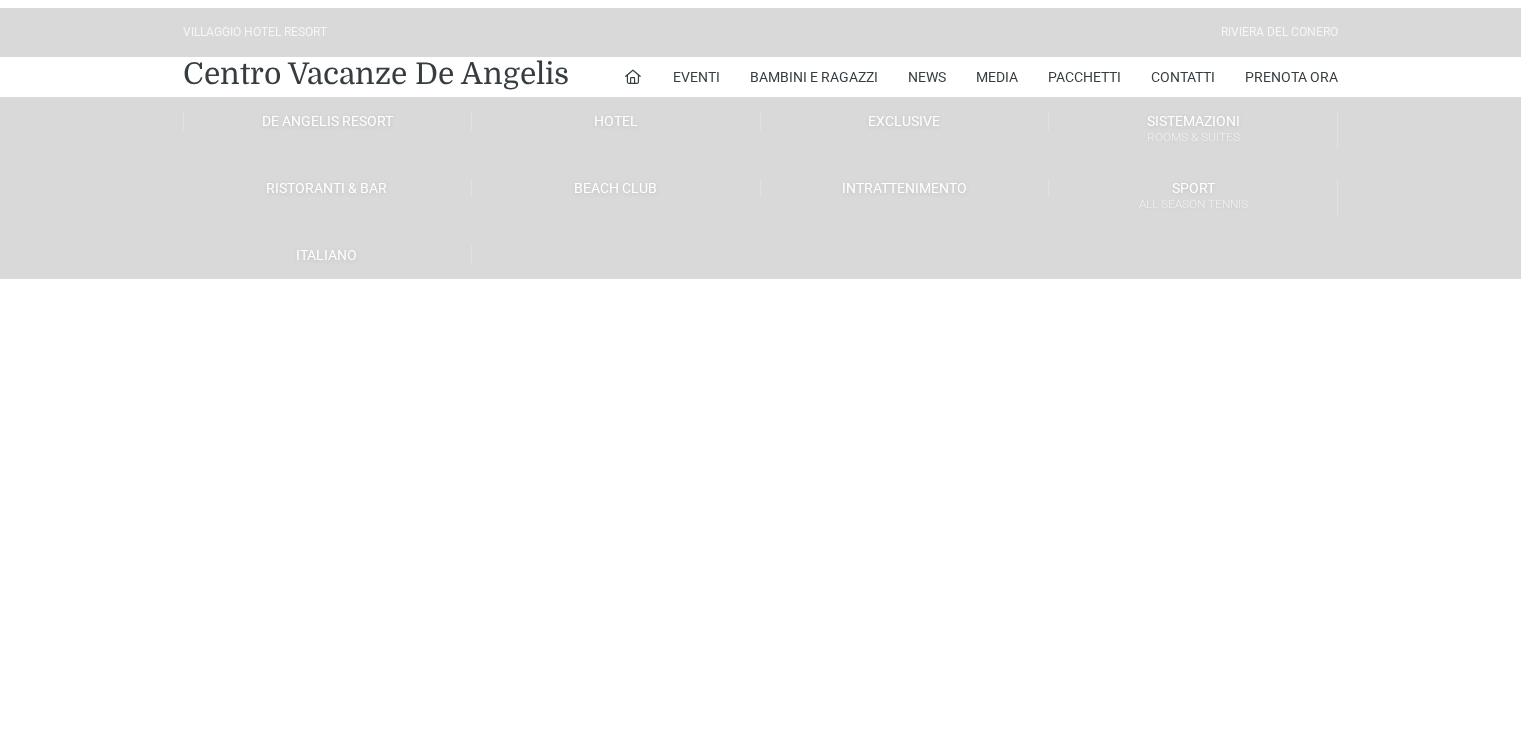 scroll, scrollTop: 0, scrollLeft: 0, axis: both 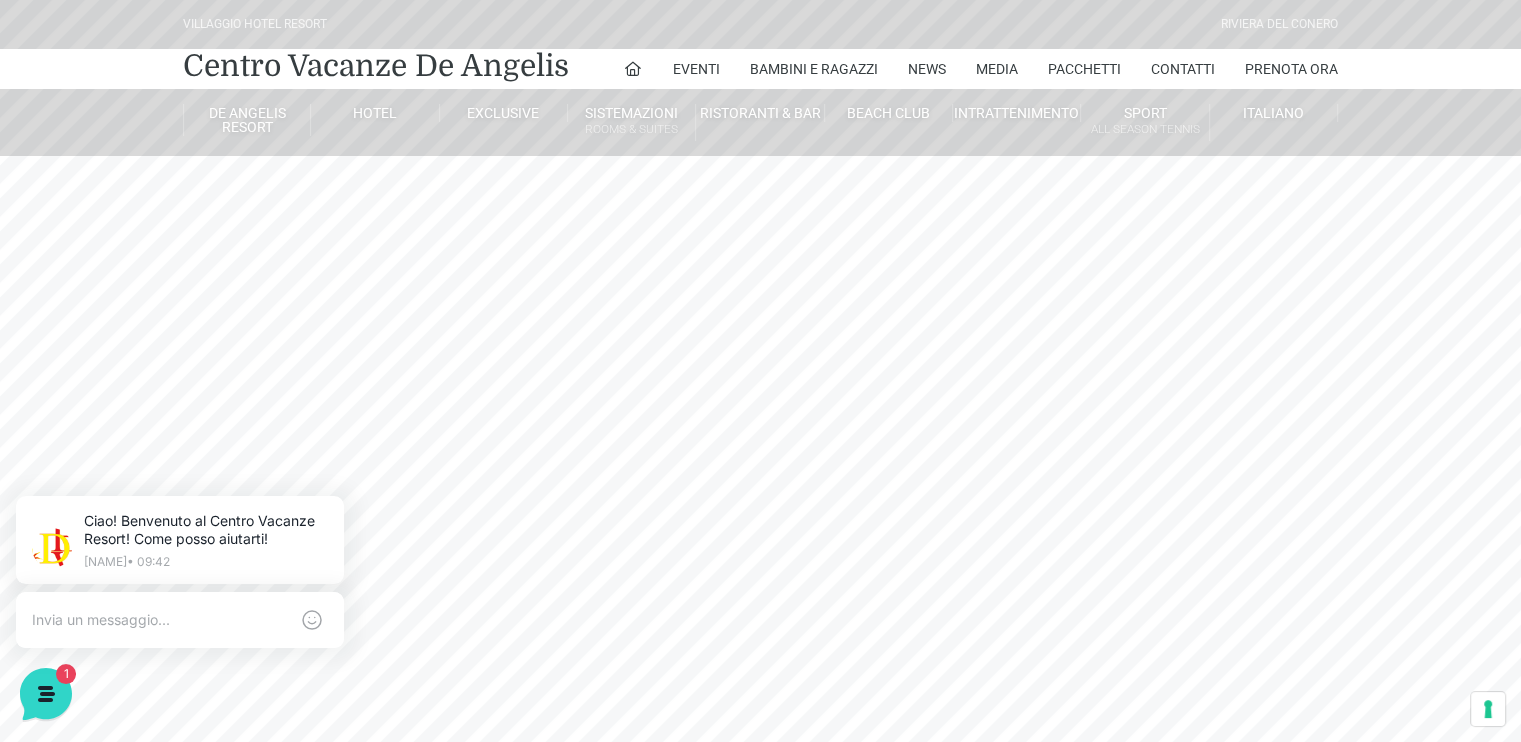 click on "Villaggio Hotel Resort
Riviera Del Conero
Centro Vacanze De Angelis
Eventi
Miss Italia
Cerimonie
Team building
Bambini e Ragazzi
Holly Beach Club
Holly Teeny Club
Holly Young Club
Piscine
Iscrizioni Holly Club
News
Media
Pacchetti
Contatti
Prenota Ora
De Angelis Resort
Parco Piscine
Oasi Naturale
Cappellina
Sala Convegni
Le Marche
Store
Concierge
Colonnina Ricarica
Mappa del Villaggio
Hotel
Suite Prestige
Camera Prestige
Camera Suite H
Sala Meeting
Exclusive
Villa Luxury
Dimora Padronale
Villa 601 Alpine
Villa Classic
Bilocale Garden Gold
Sistemazioni Rooms & Suites
Villa Trilocale Deluxe Numana
Villa Trilocale Deluxe Private Garden
Villa Bilocale Deluxe
Appartamento Trilocale Garden" at bounding box center [760, 450] 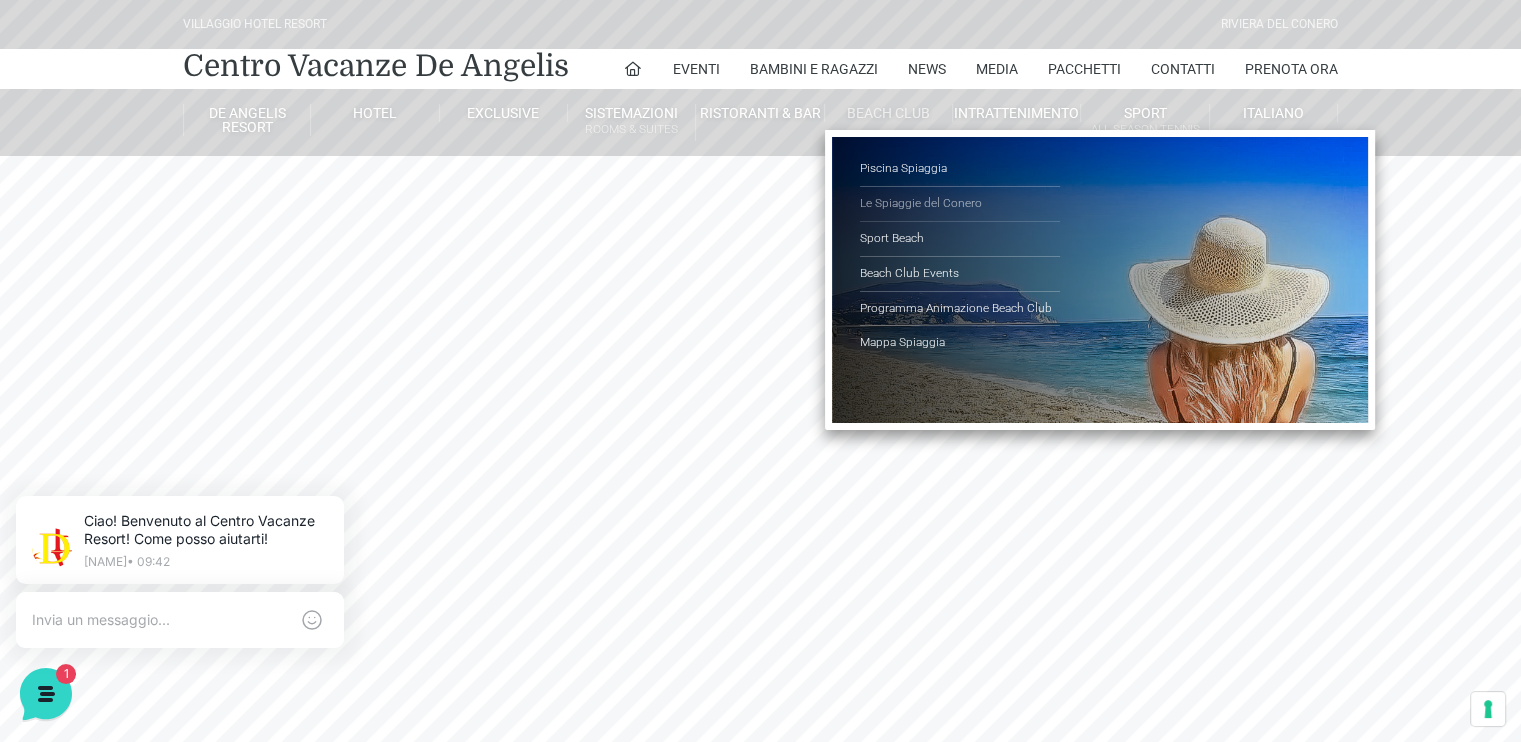 click on "Le Spiaggie del Conero" at bounding box center (960, 204) 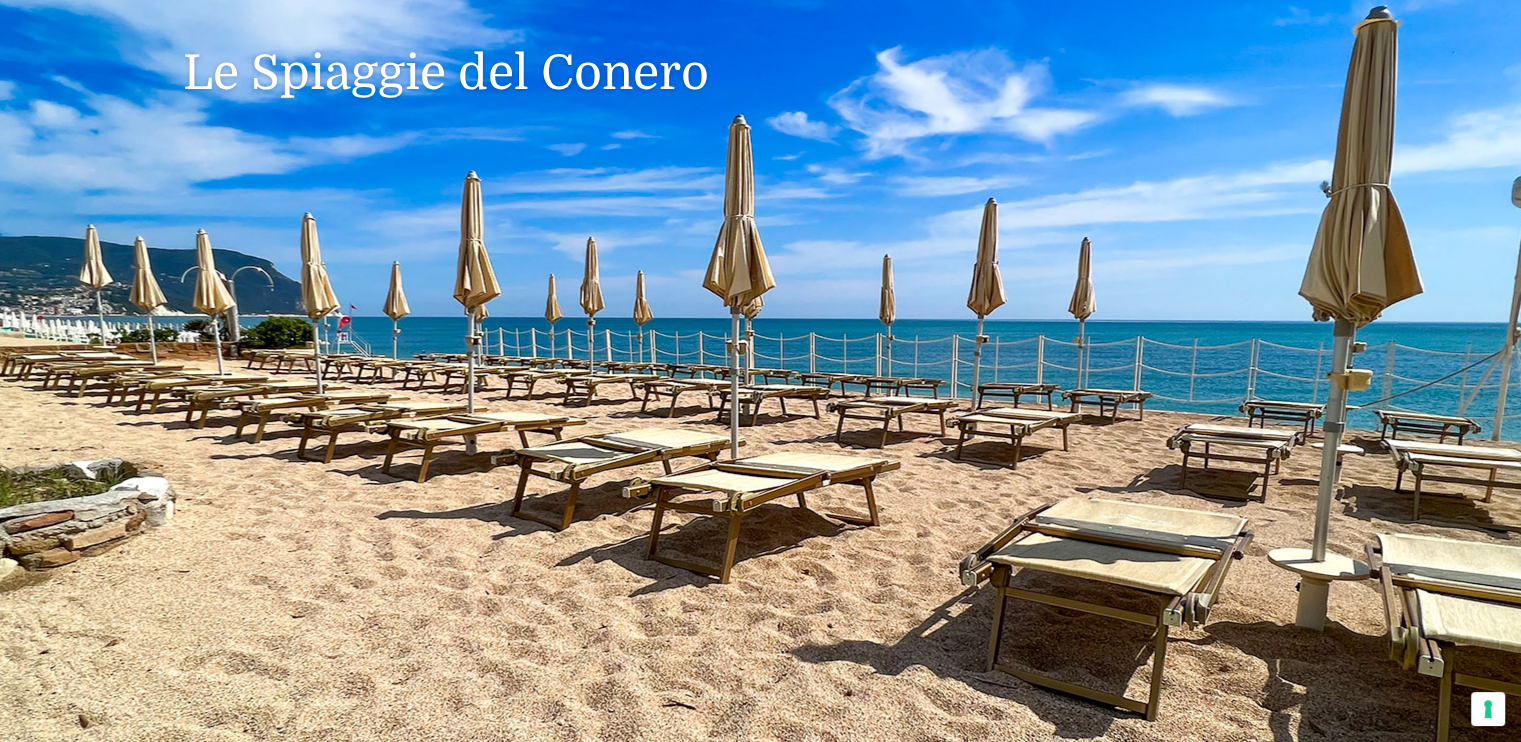 scroll, scrollTop: 300, scrollLeft: 0, axis: vertical 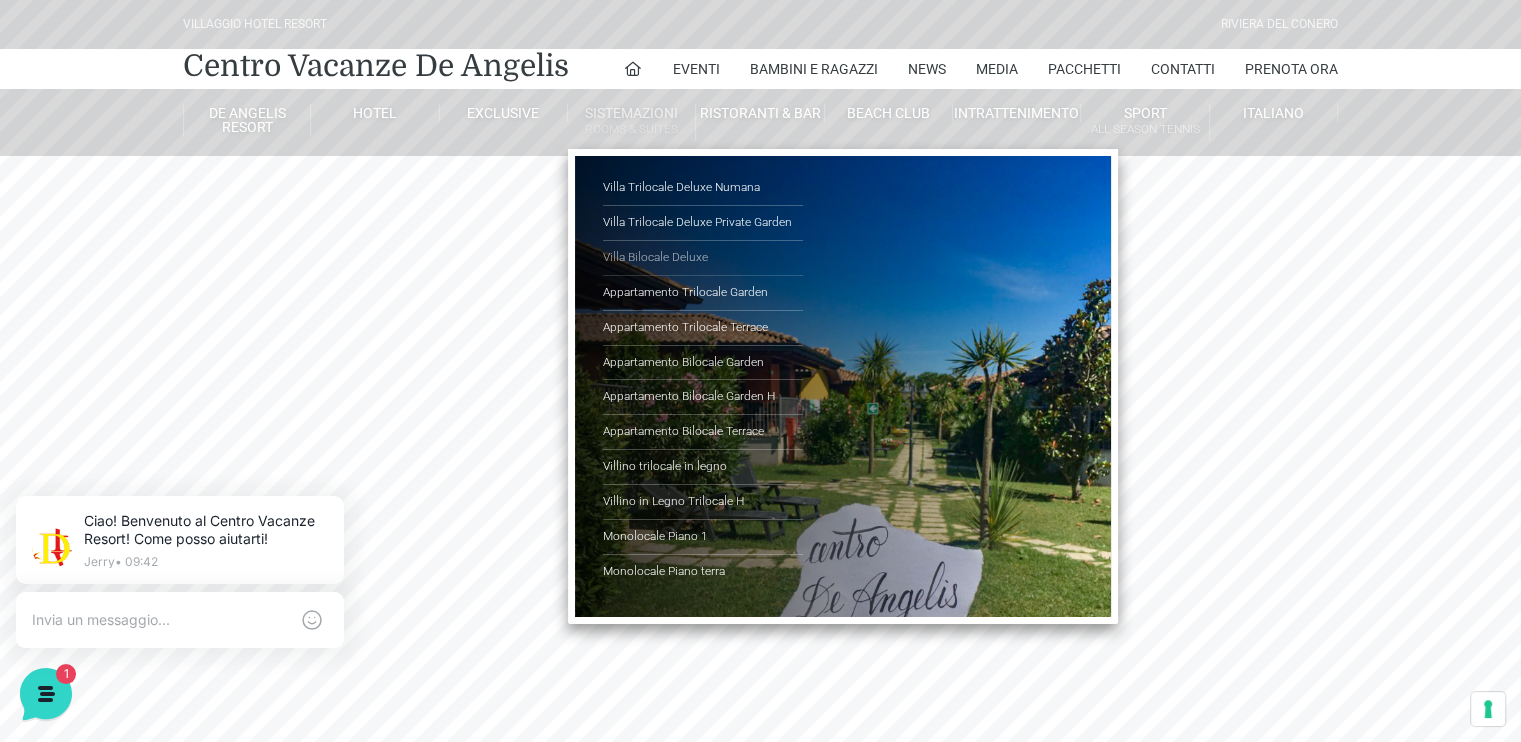 click on "Villa Bilocale Deluxe" at bounding box center (703, 258) 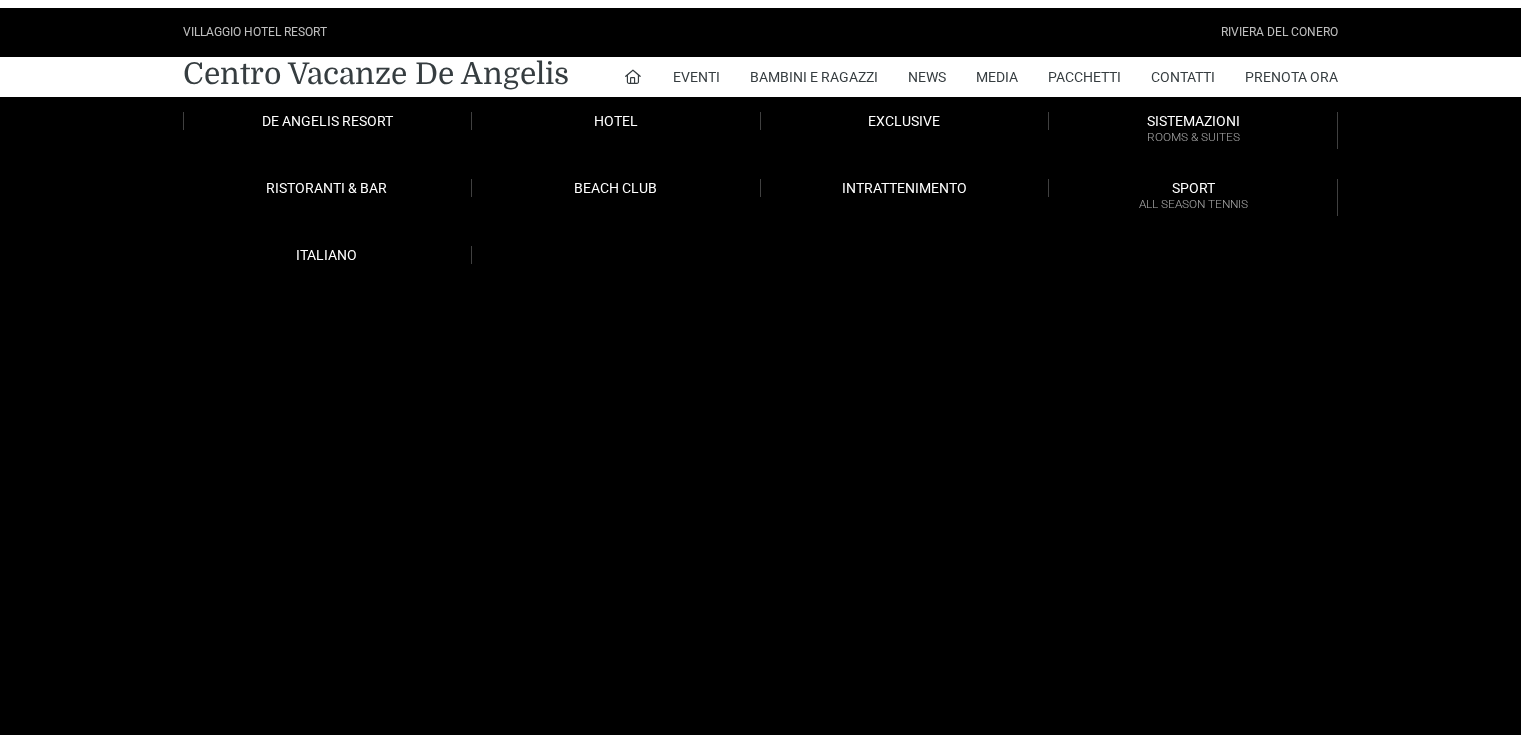 scroll, scrollTop: 0, scrollLeft: 0, axis: both 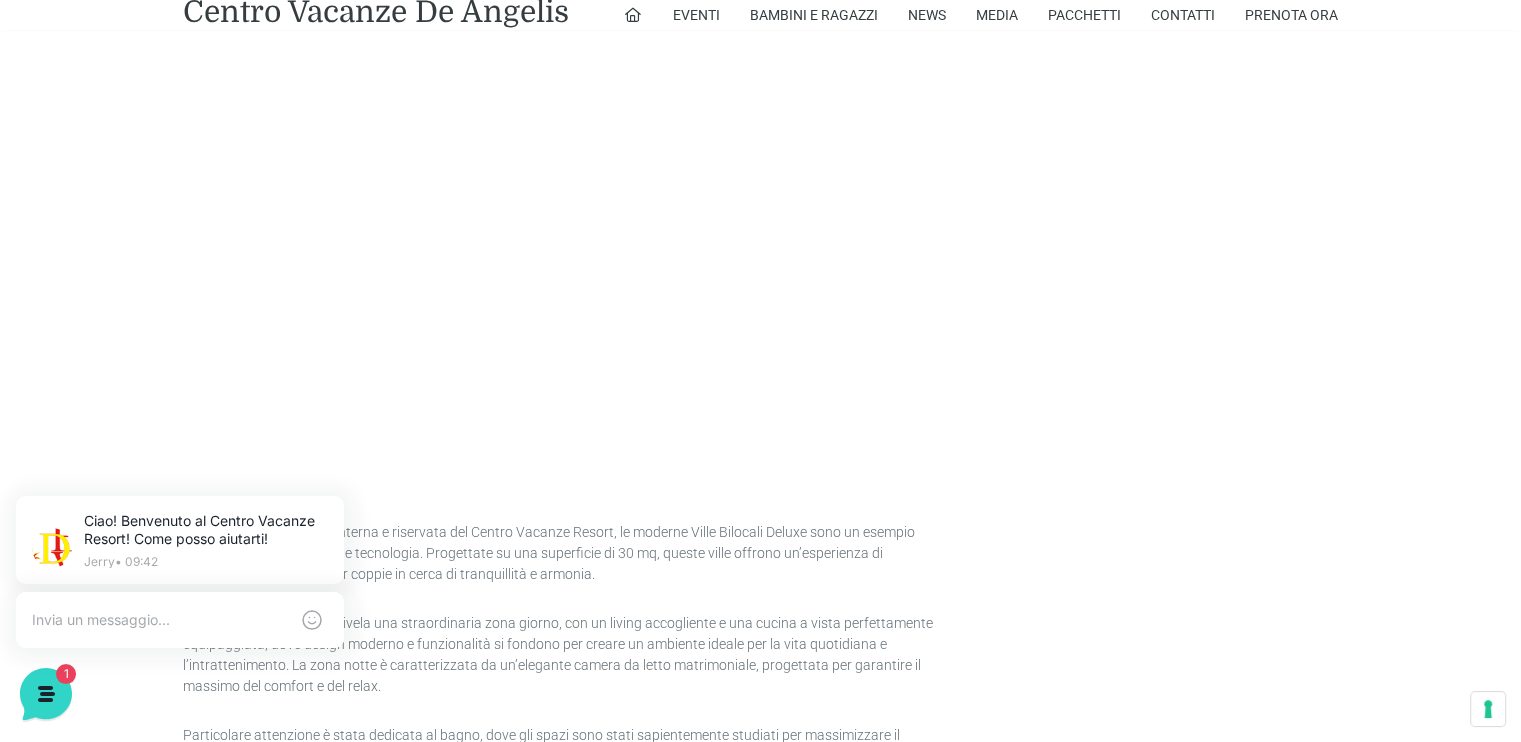 click 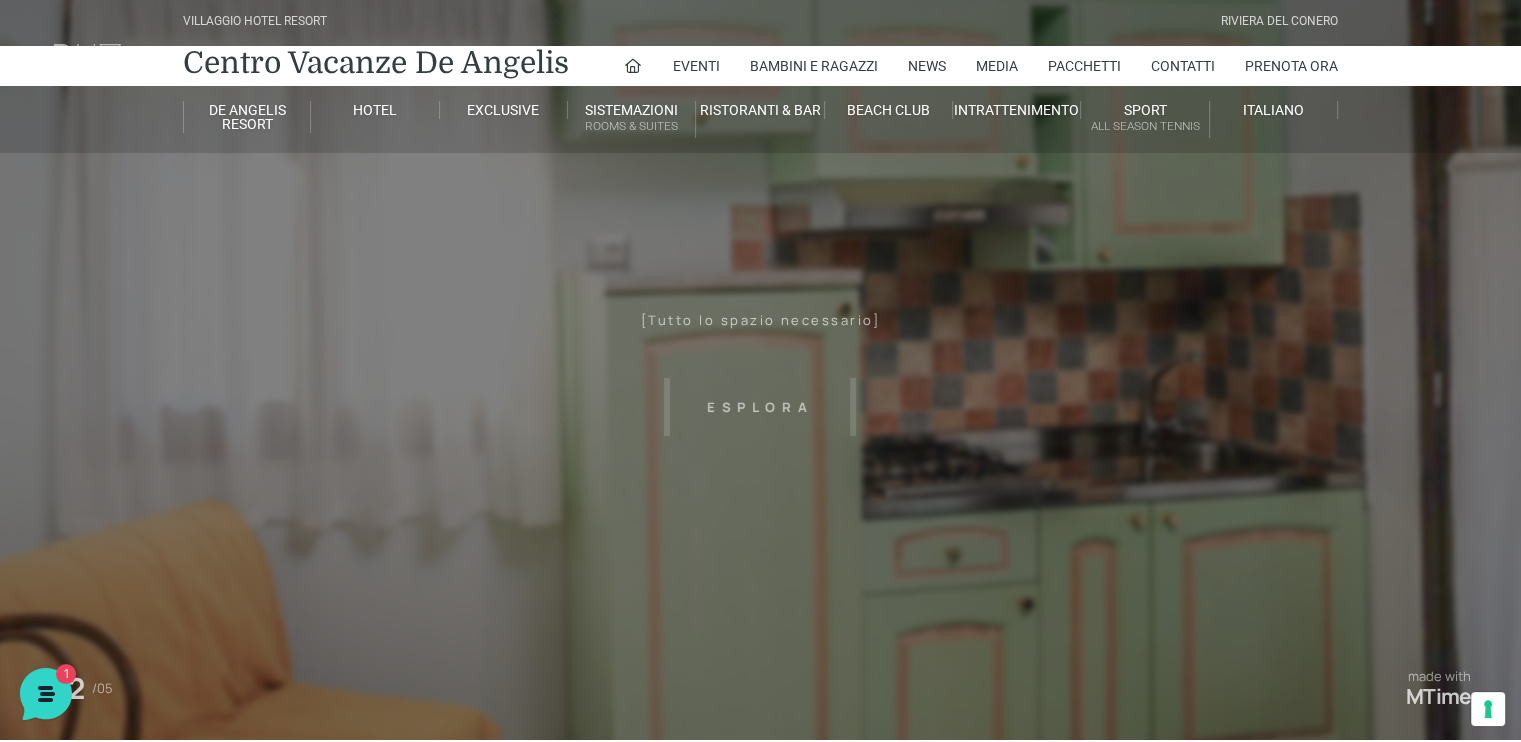 scroll, scrollTop: 0, scrollLeft: 0, axis: both 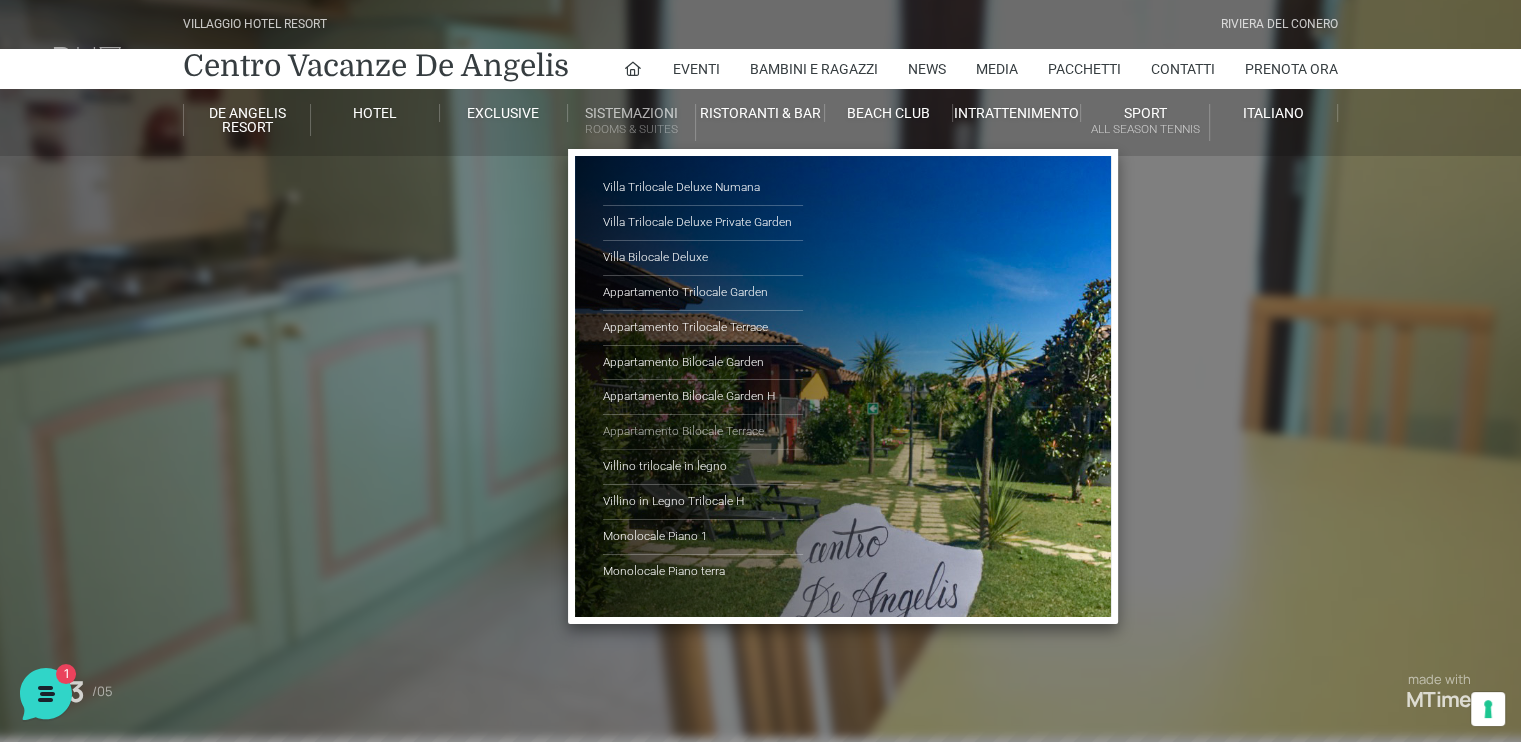 click on "Appartamento Bilocale Terrace" at bounding box center (703, 432) 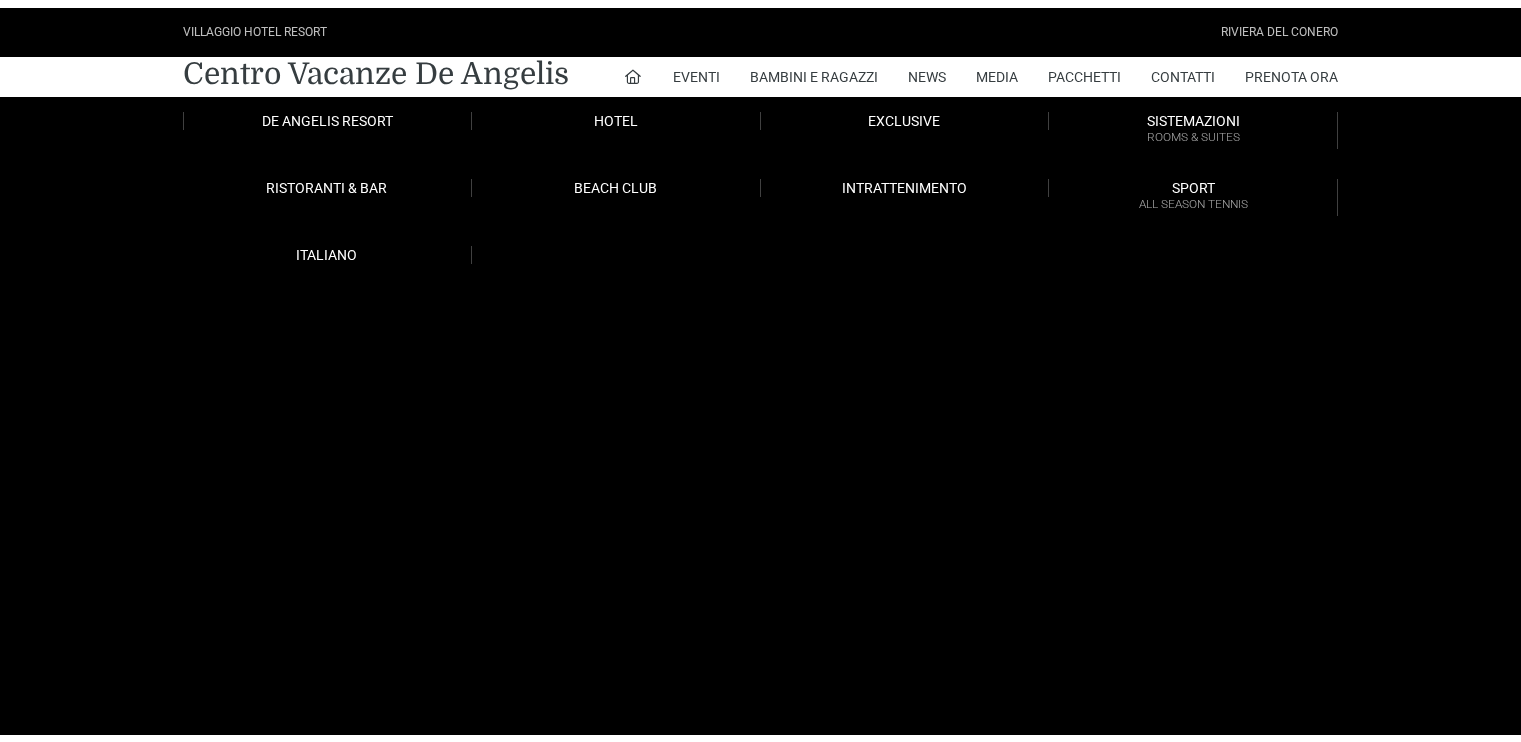 scroll, scrollTop: 0, scrollLeft: 0, axis: both 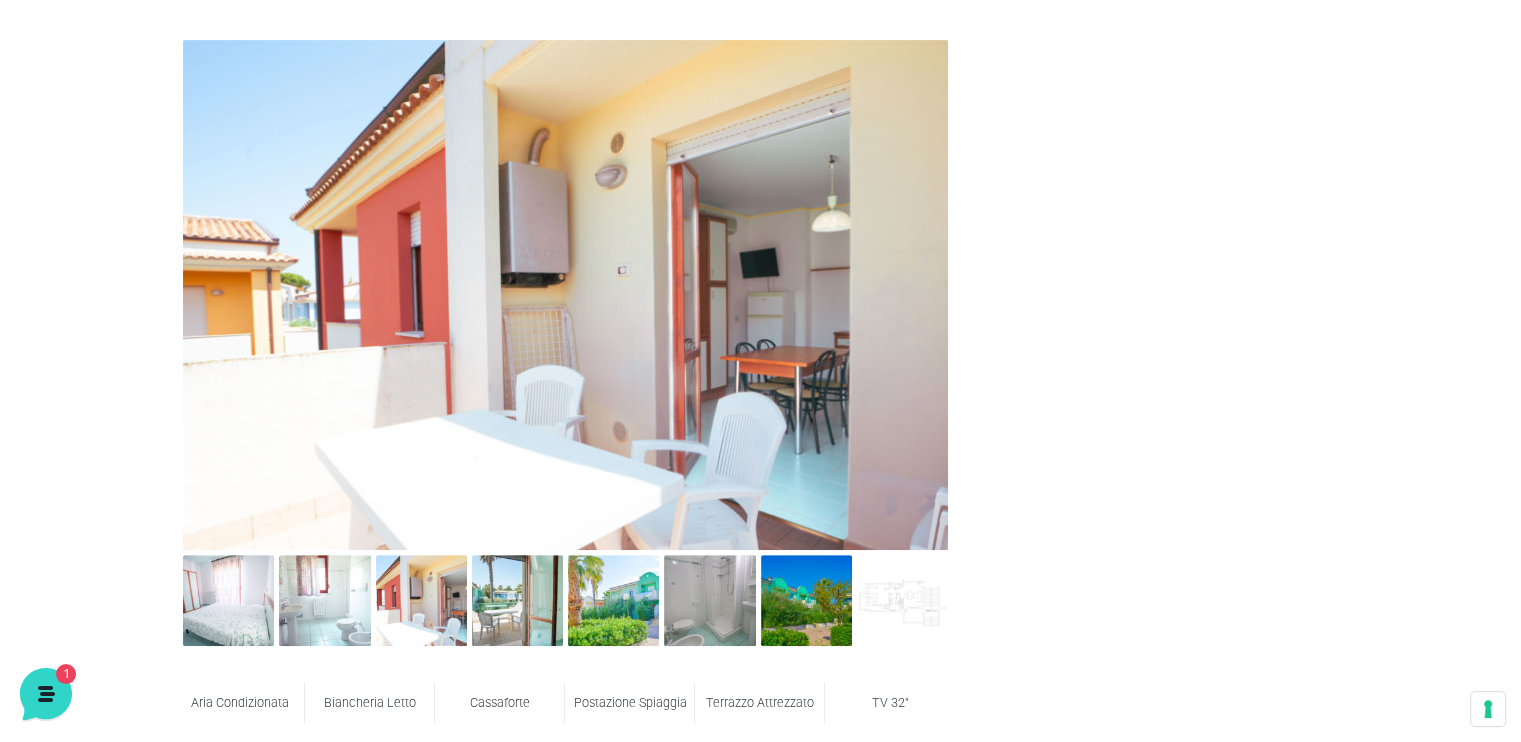 click at bounding box center [565, 295] 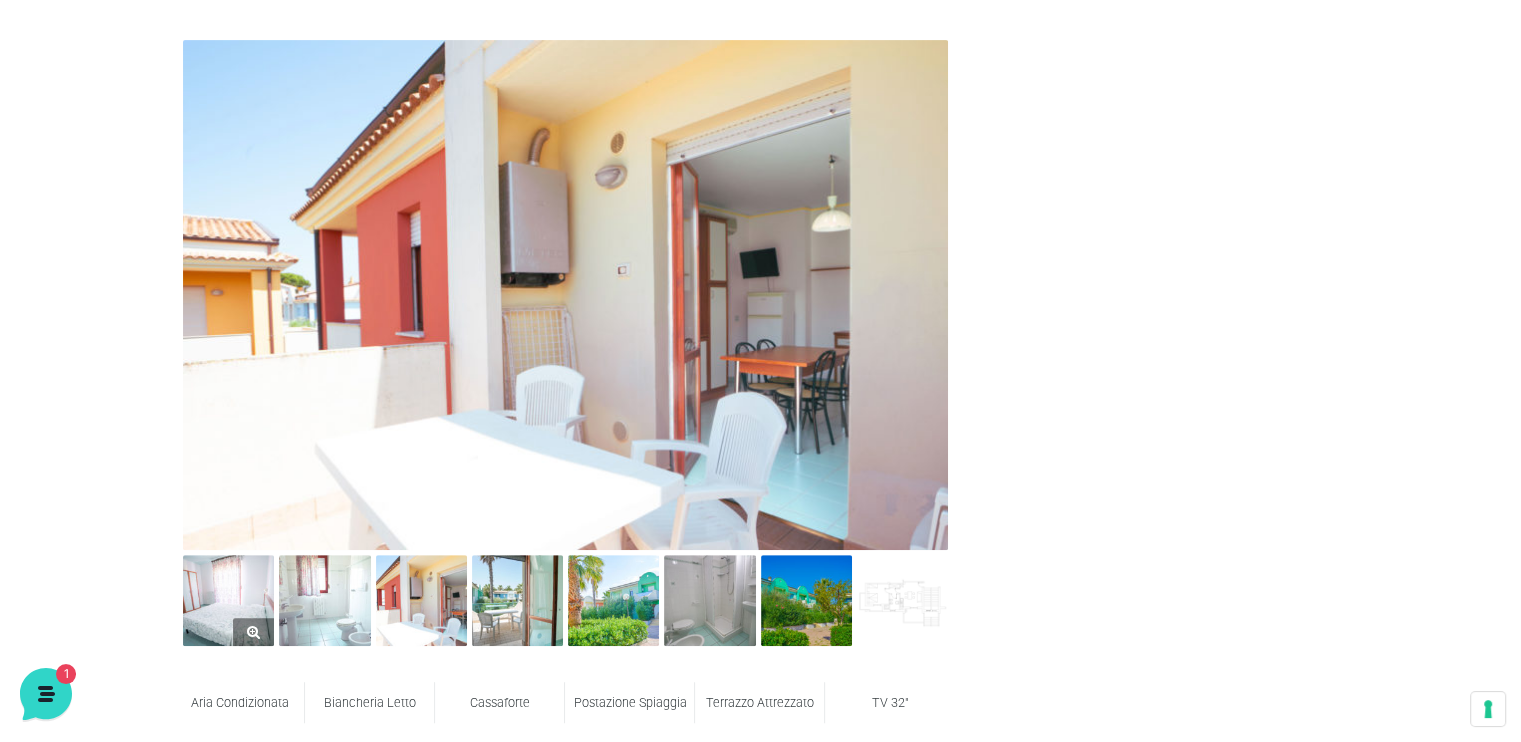 click at bounding box center [228, 600] 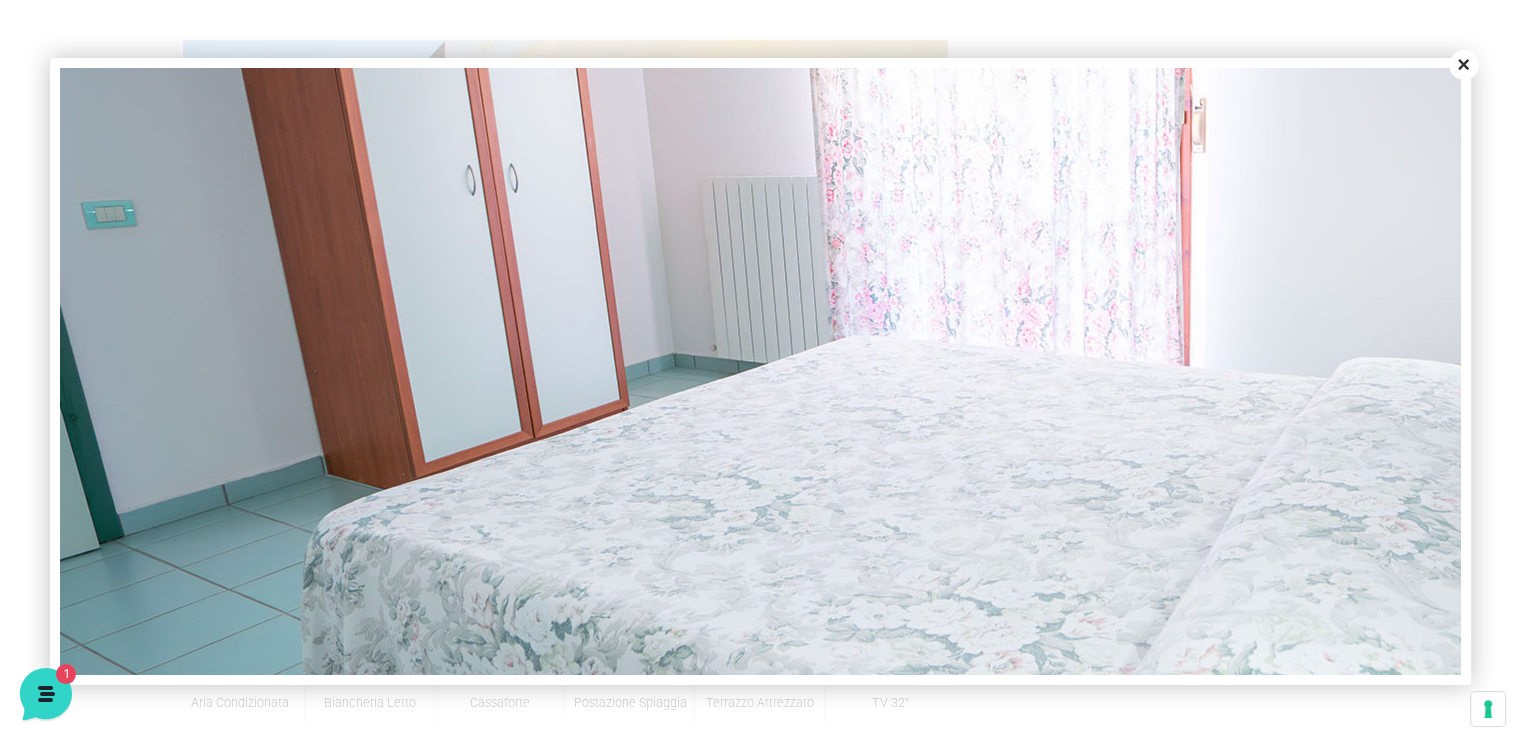 scroll, scrollTop: 400, scrollLeft: 0, axis: vertical 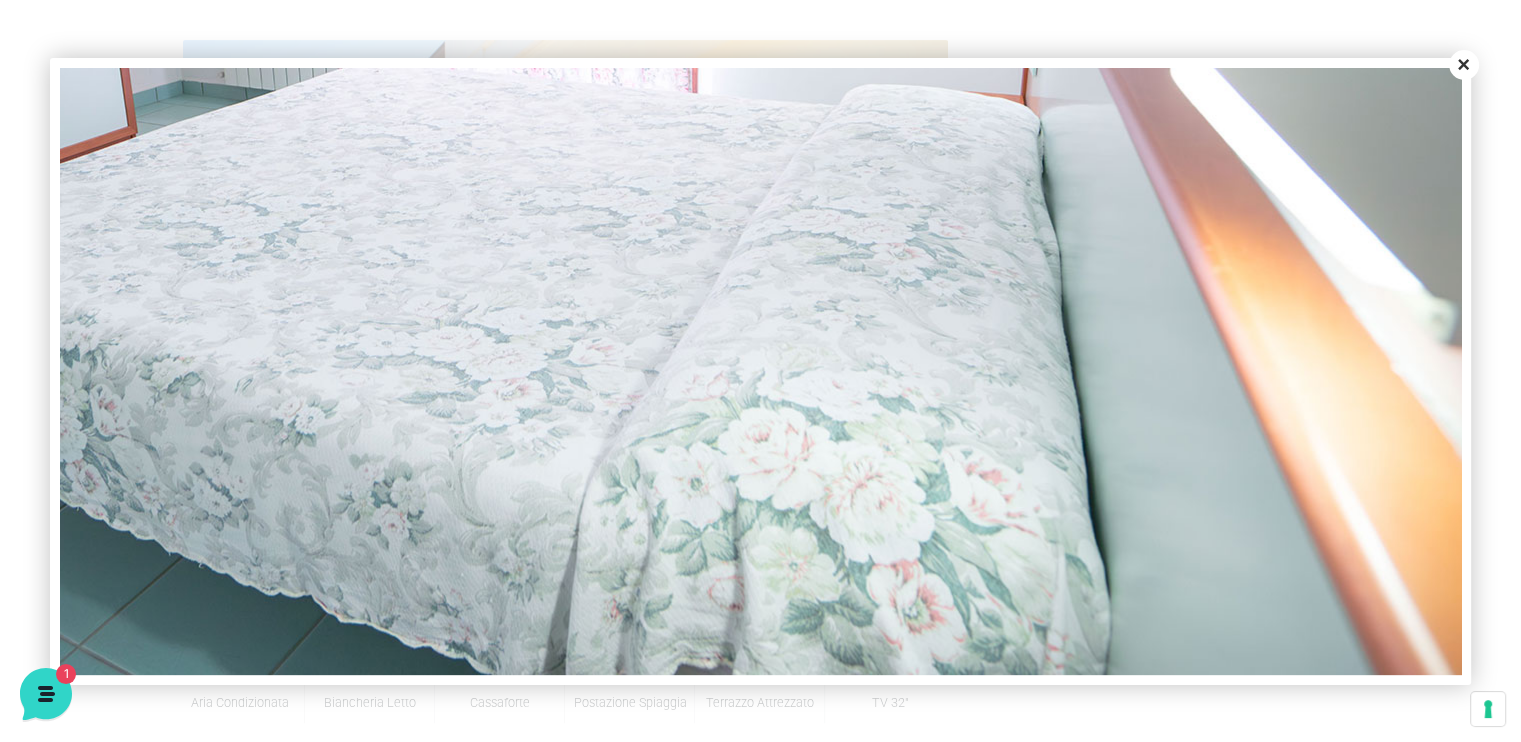 click on "Close" at bounding box center [1464, 65] 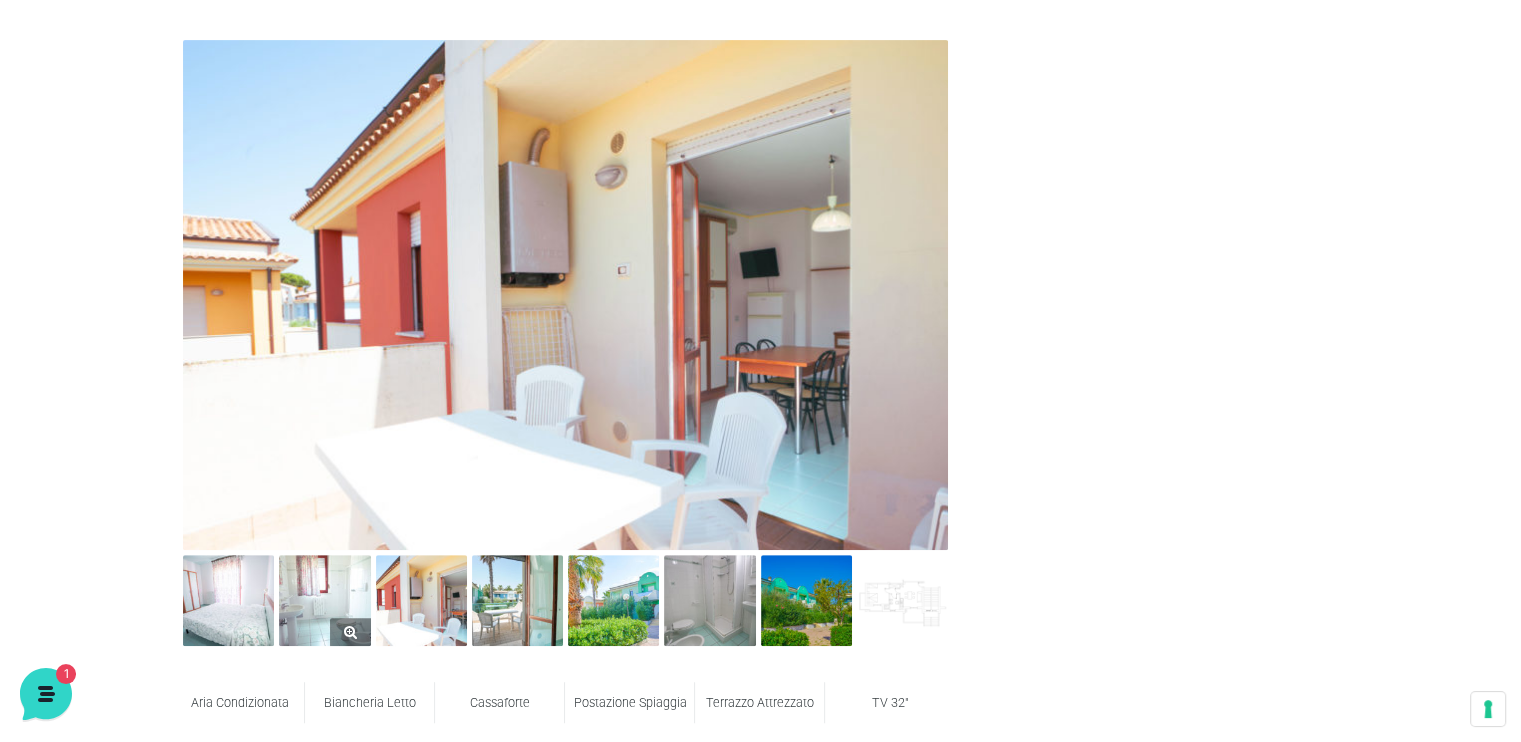 click at bounding box center (324, 600) 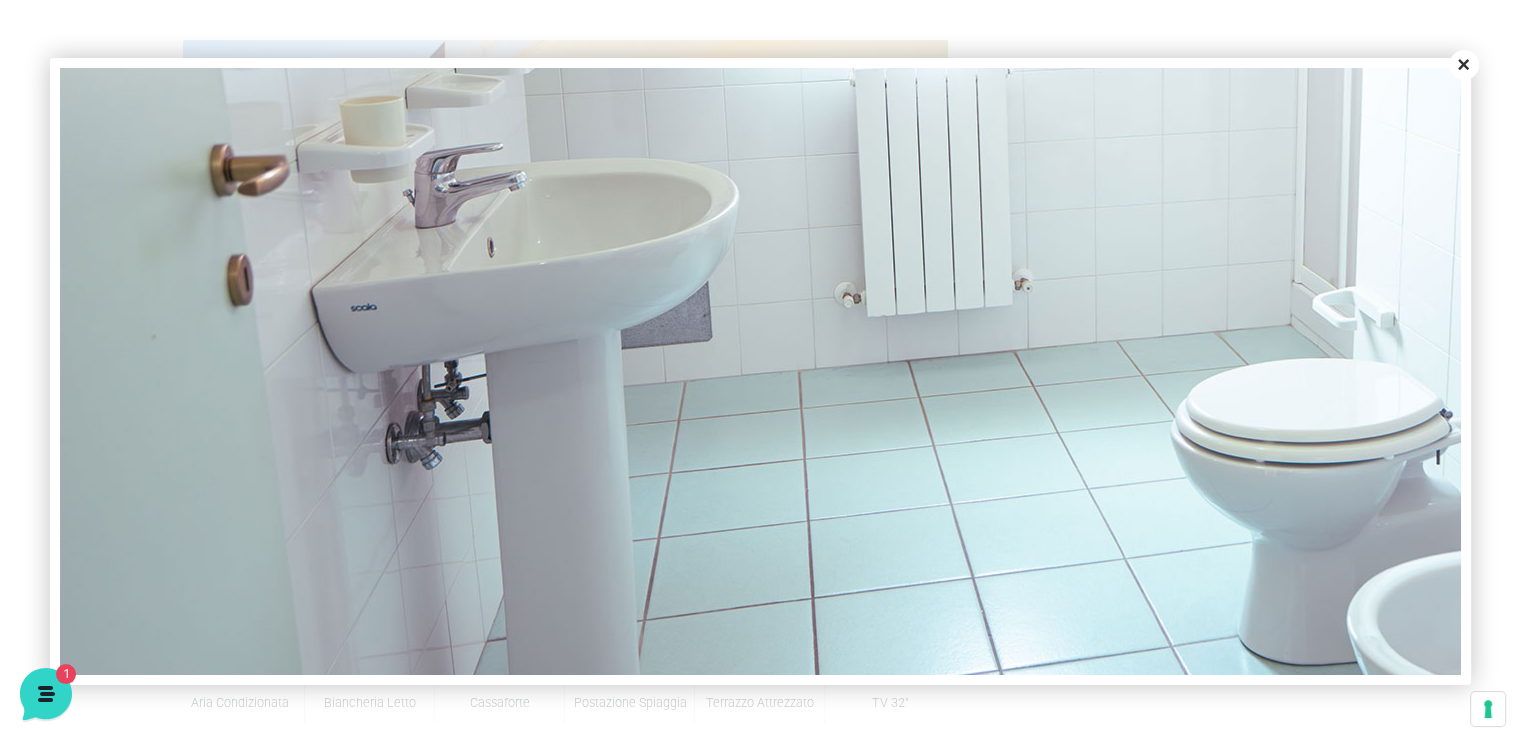 scroll, scrollTop: 688, scrollLeft: 0, axis: vertical 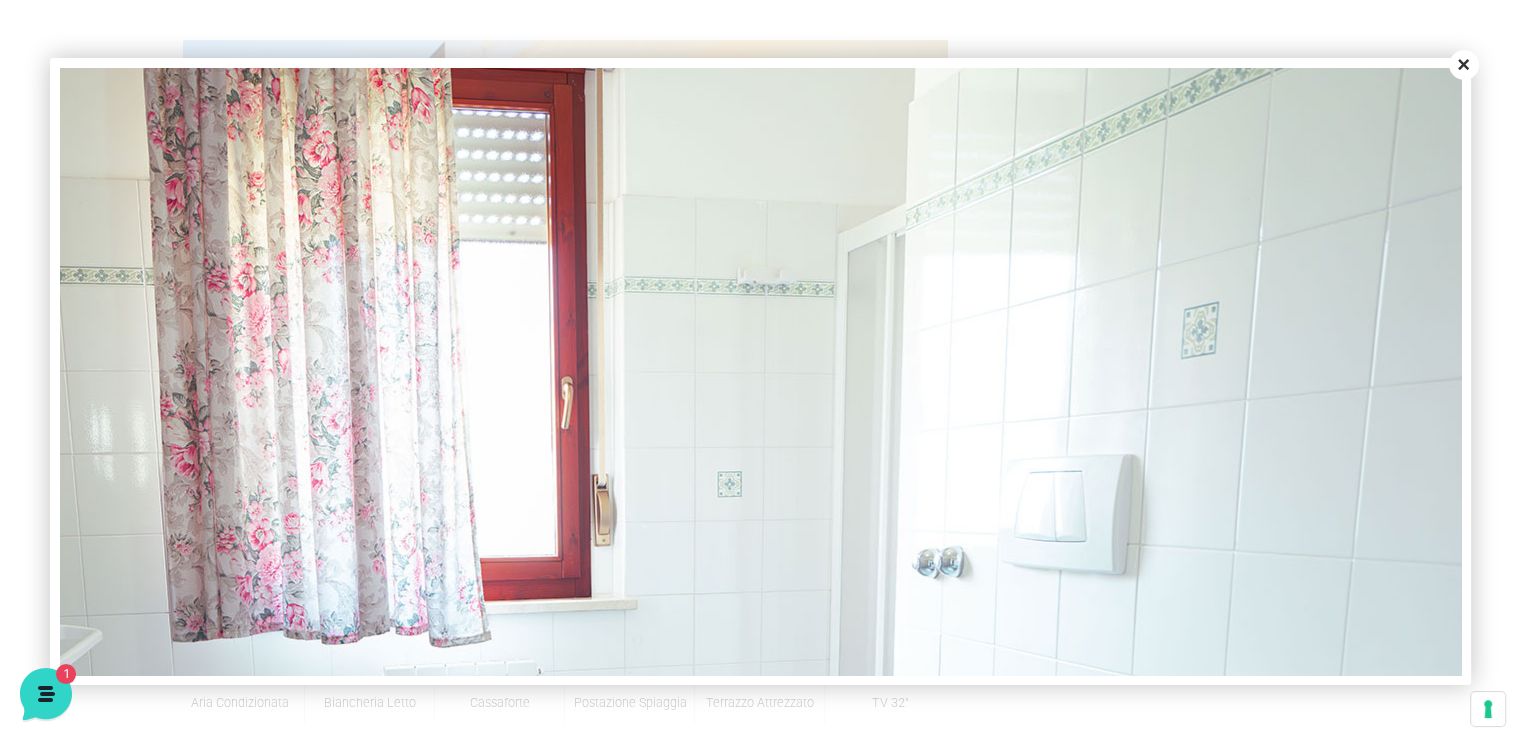 click on "Close" at bounding box center (1464, 65) 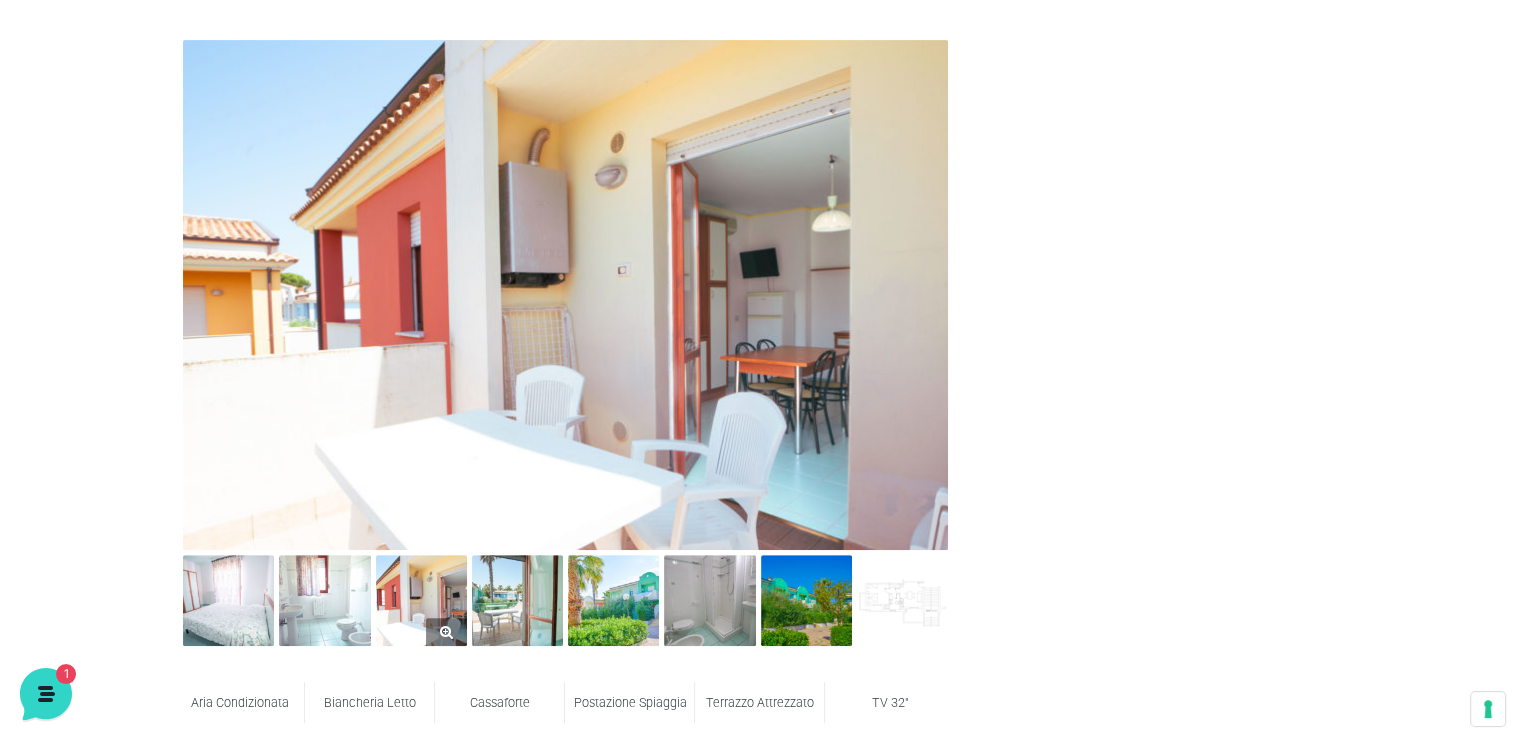 click at bounding box center [421, 600] 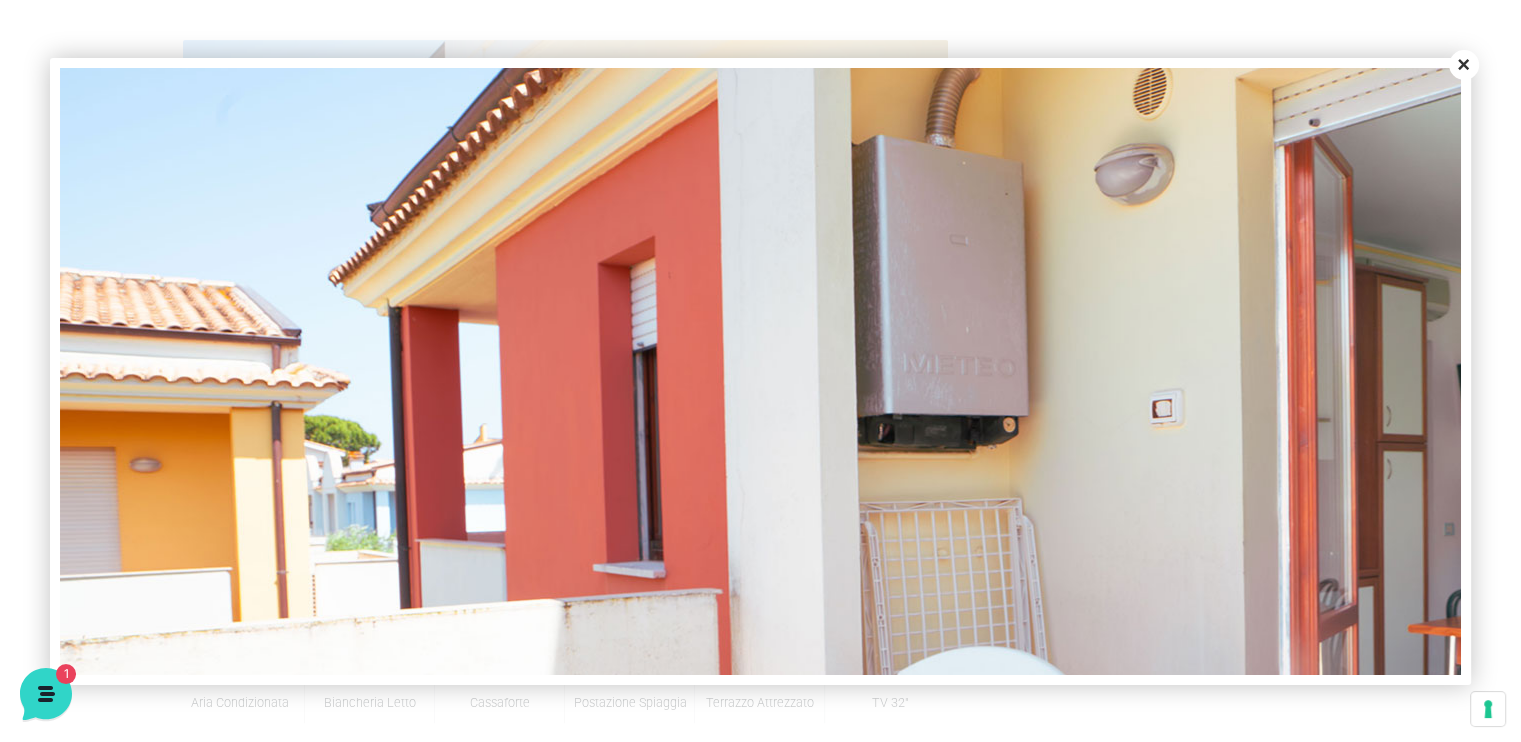 scroll, scrollTop: 188, scrollLeft: 0, axis: vertical 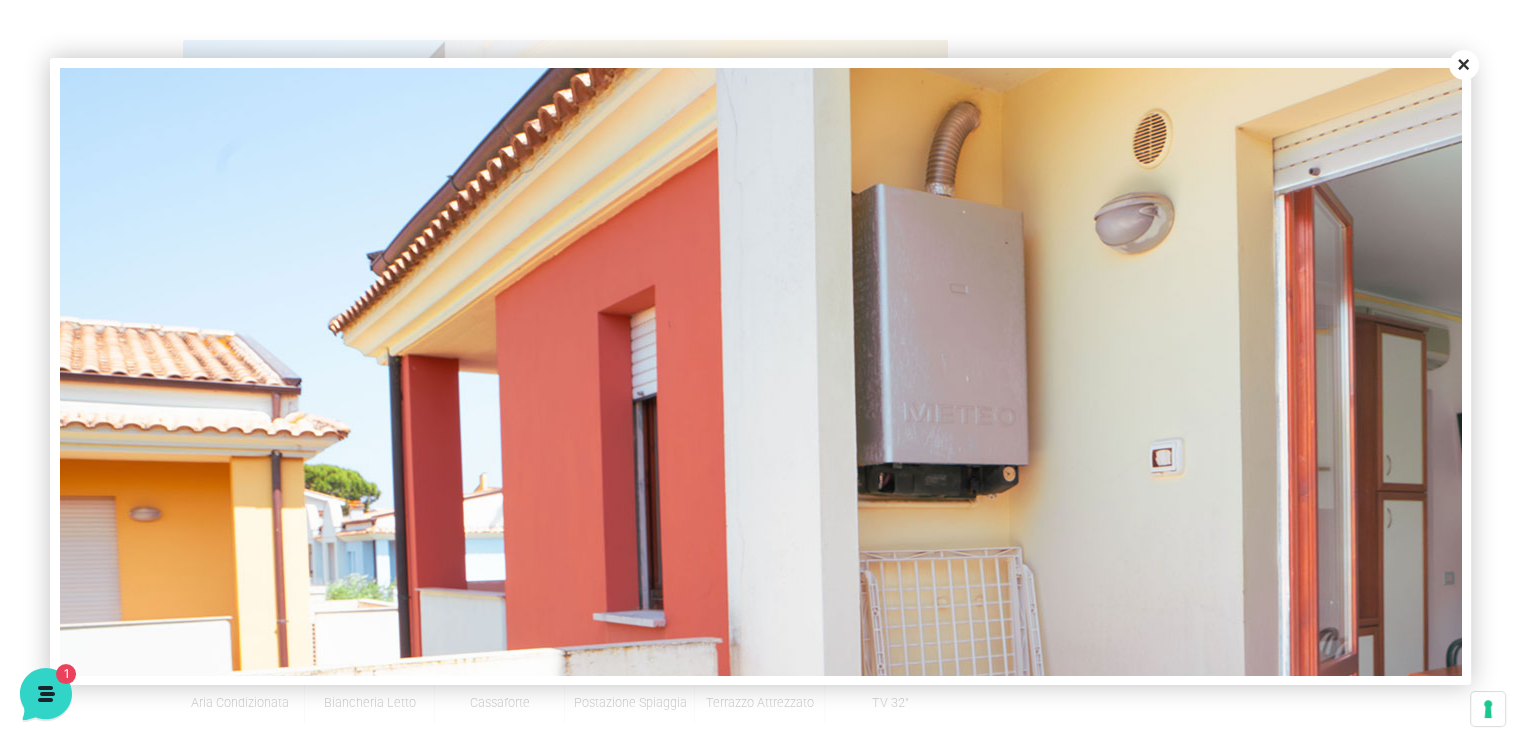 drag, startPoint x: 1458, startPoint y: 59, endPoint x: 1456, endPoint y: 69, distance: 10.198039 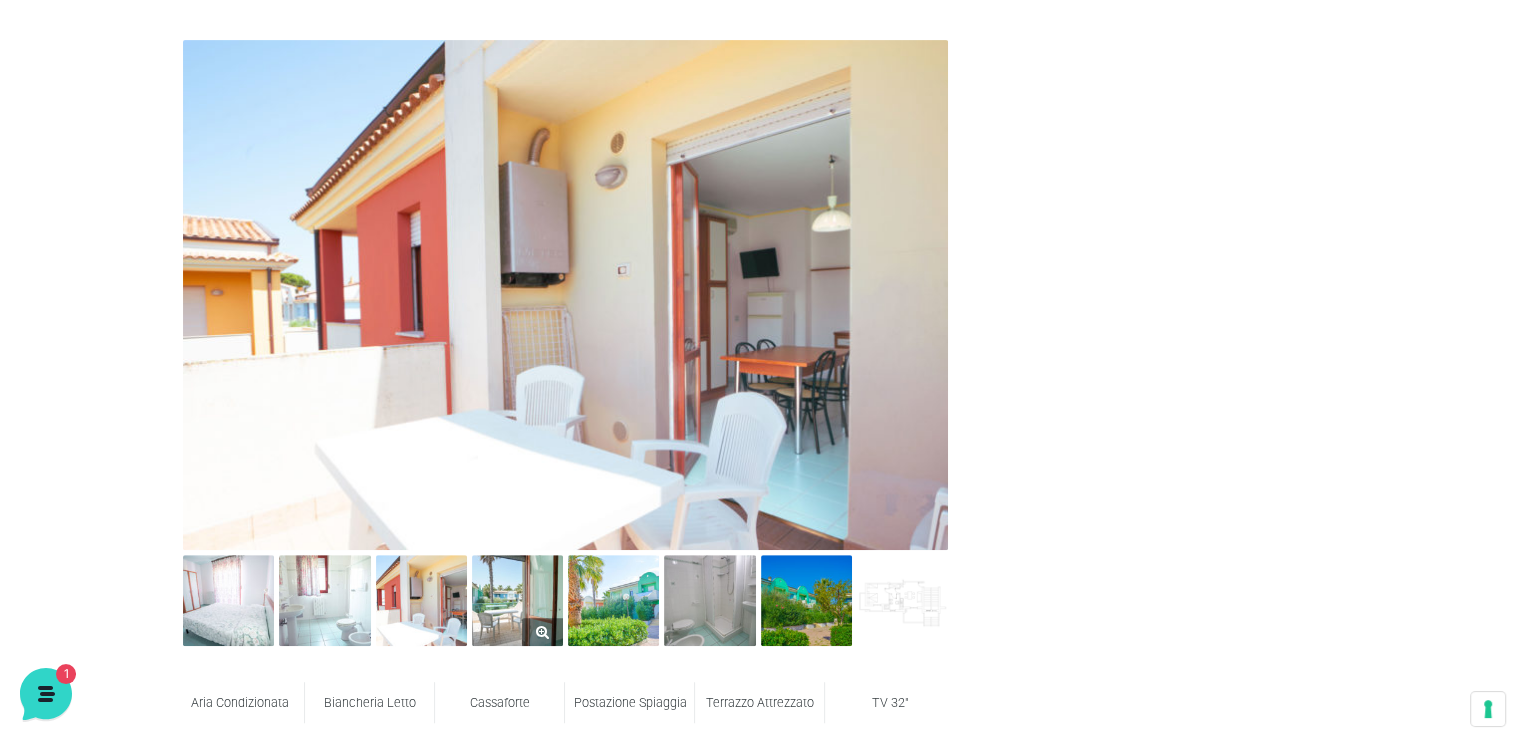 click at bounding box center (517, 600) 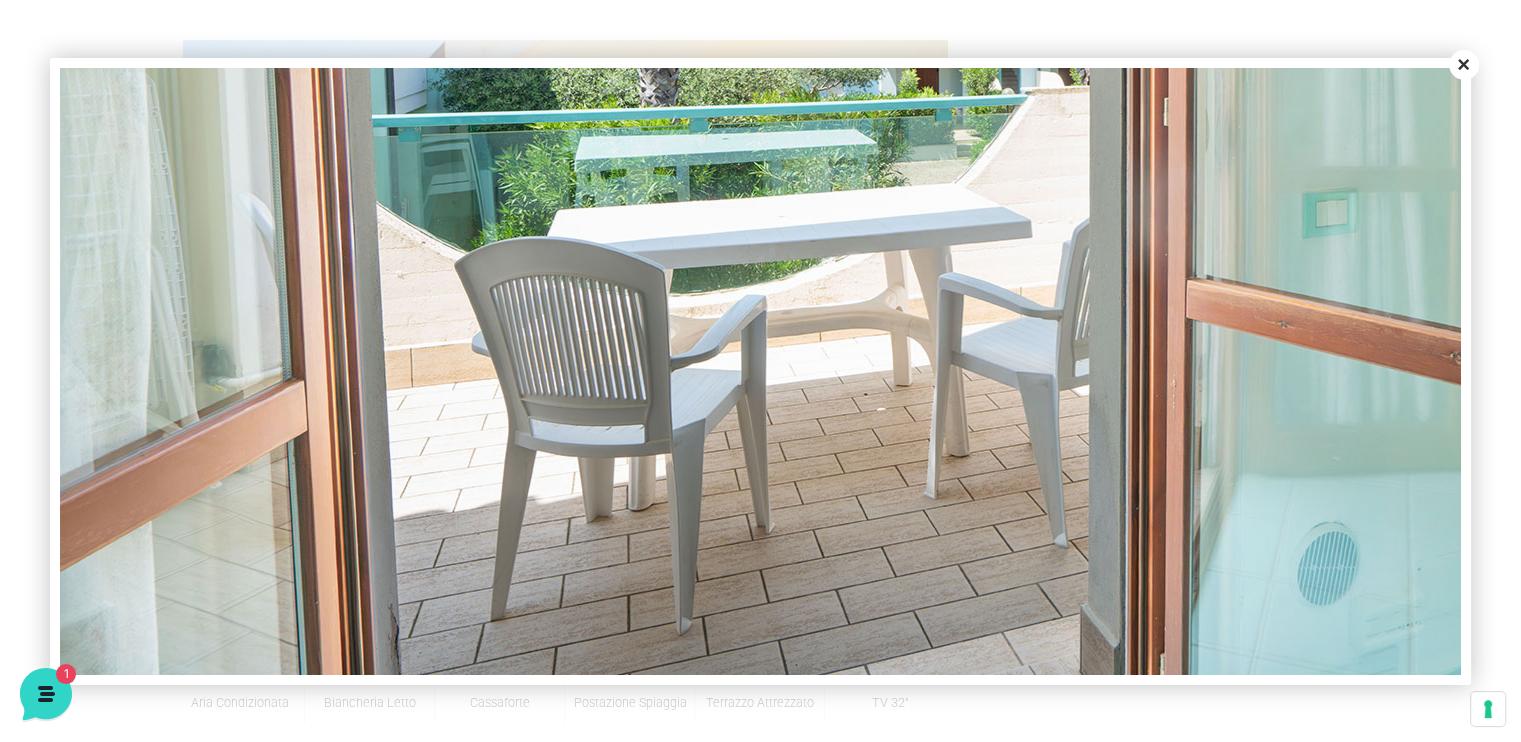 scroll, scrollTop: 688, scrollLeft: 0, axis: vertical 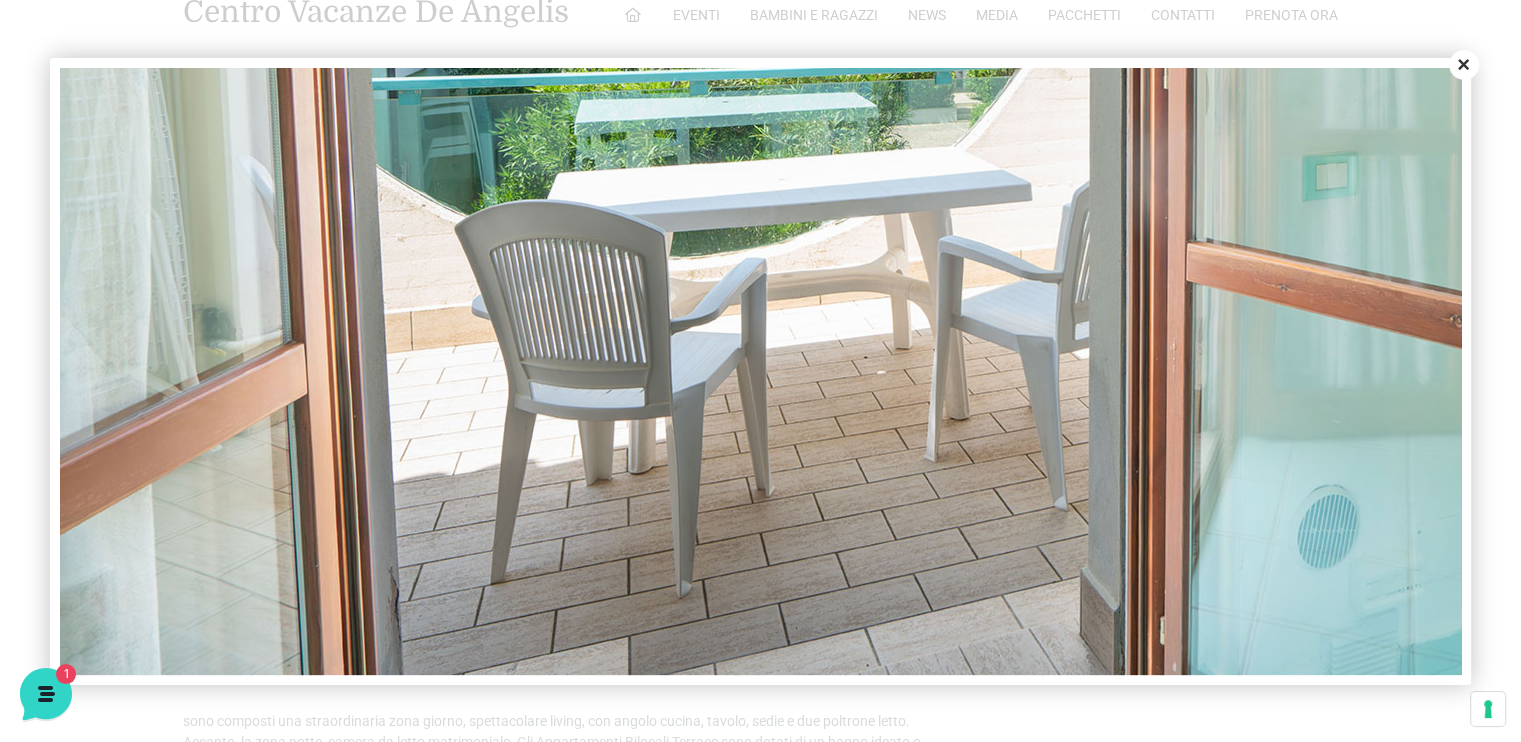 click on "Close" at bounding box center (1464, 65) 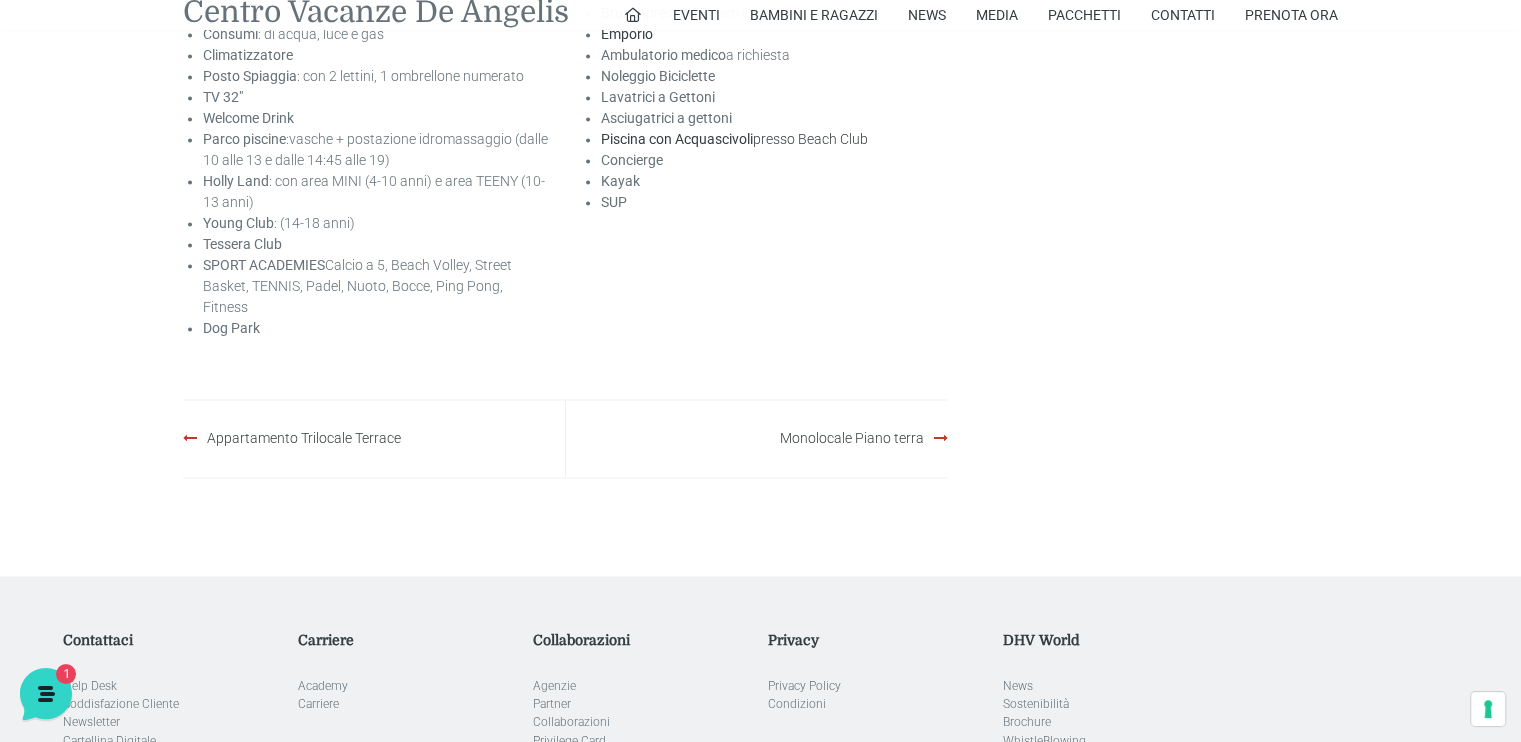 scroll, scrollTop: 3008, scrollLeft: 0, axis: vertical 